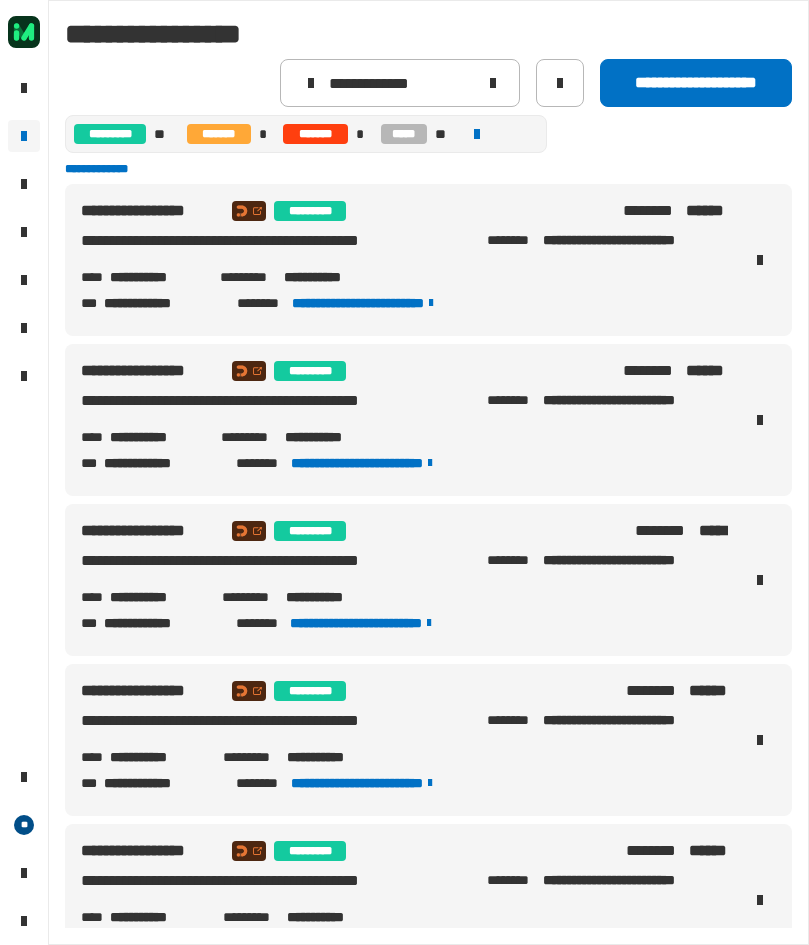 scroll, scrollTop: 0, scrollLeft: 0, axis: both 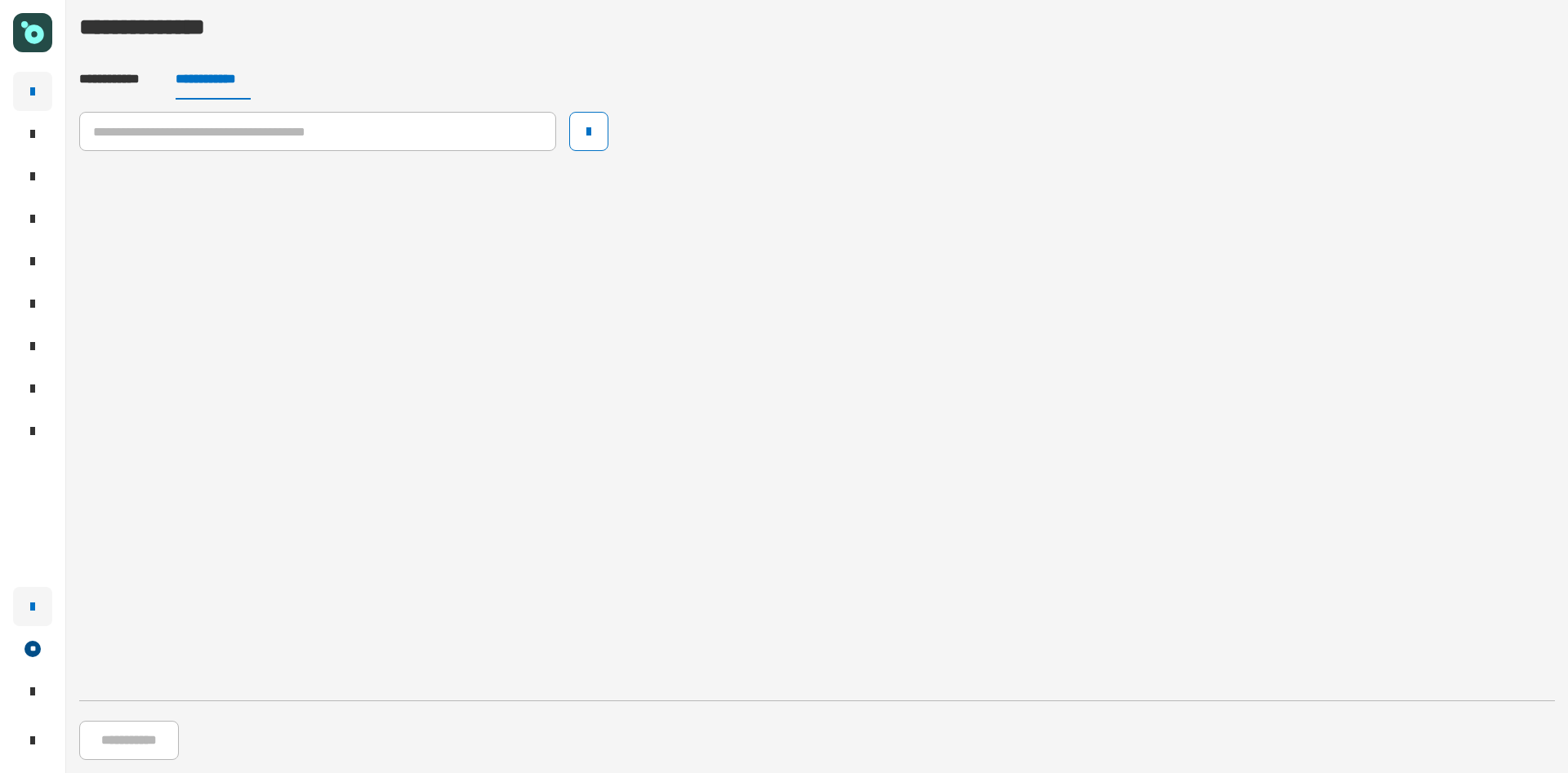 click 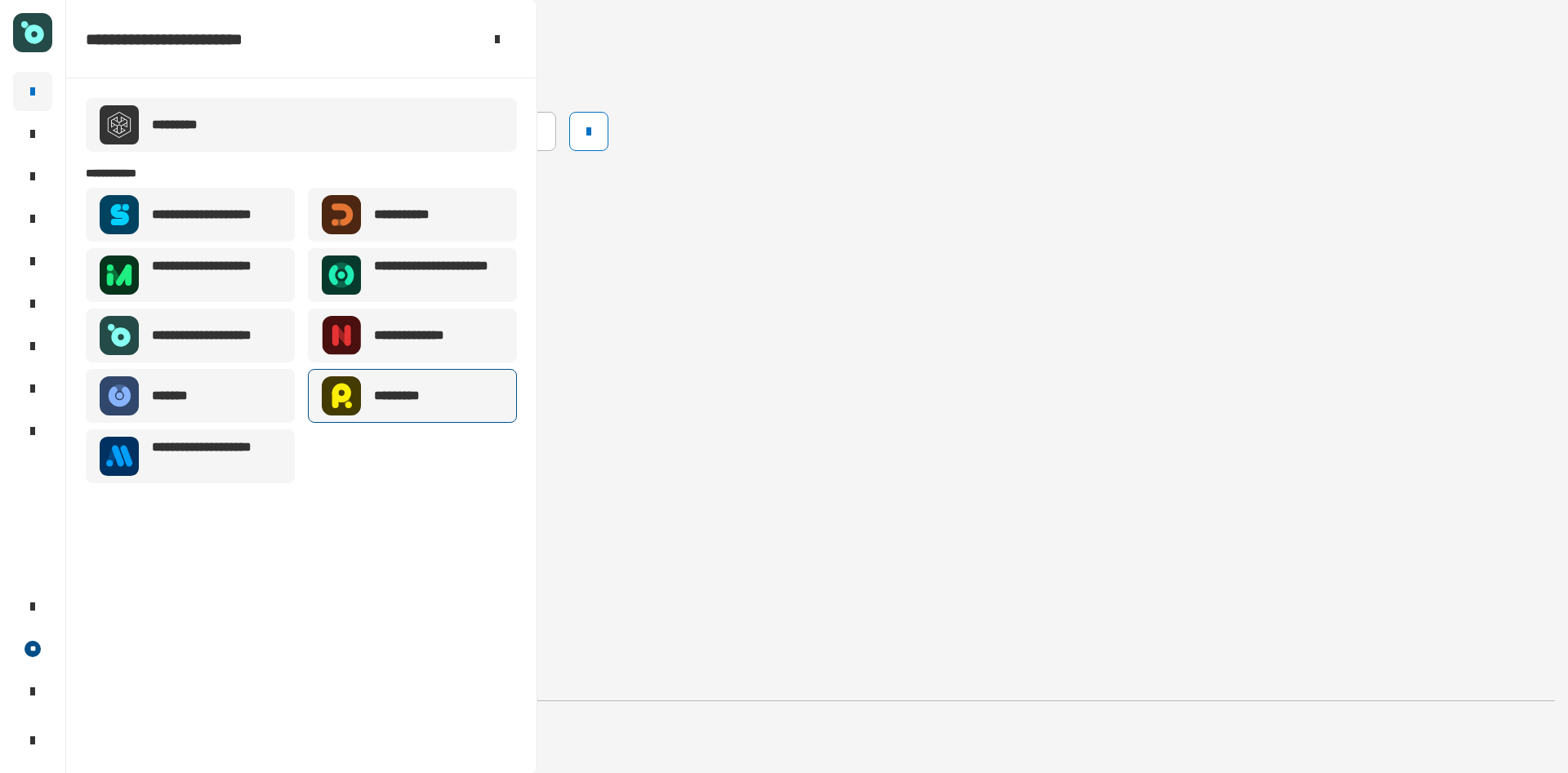 click on "*********" at bounding box center [412, 396] 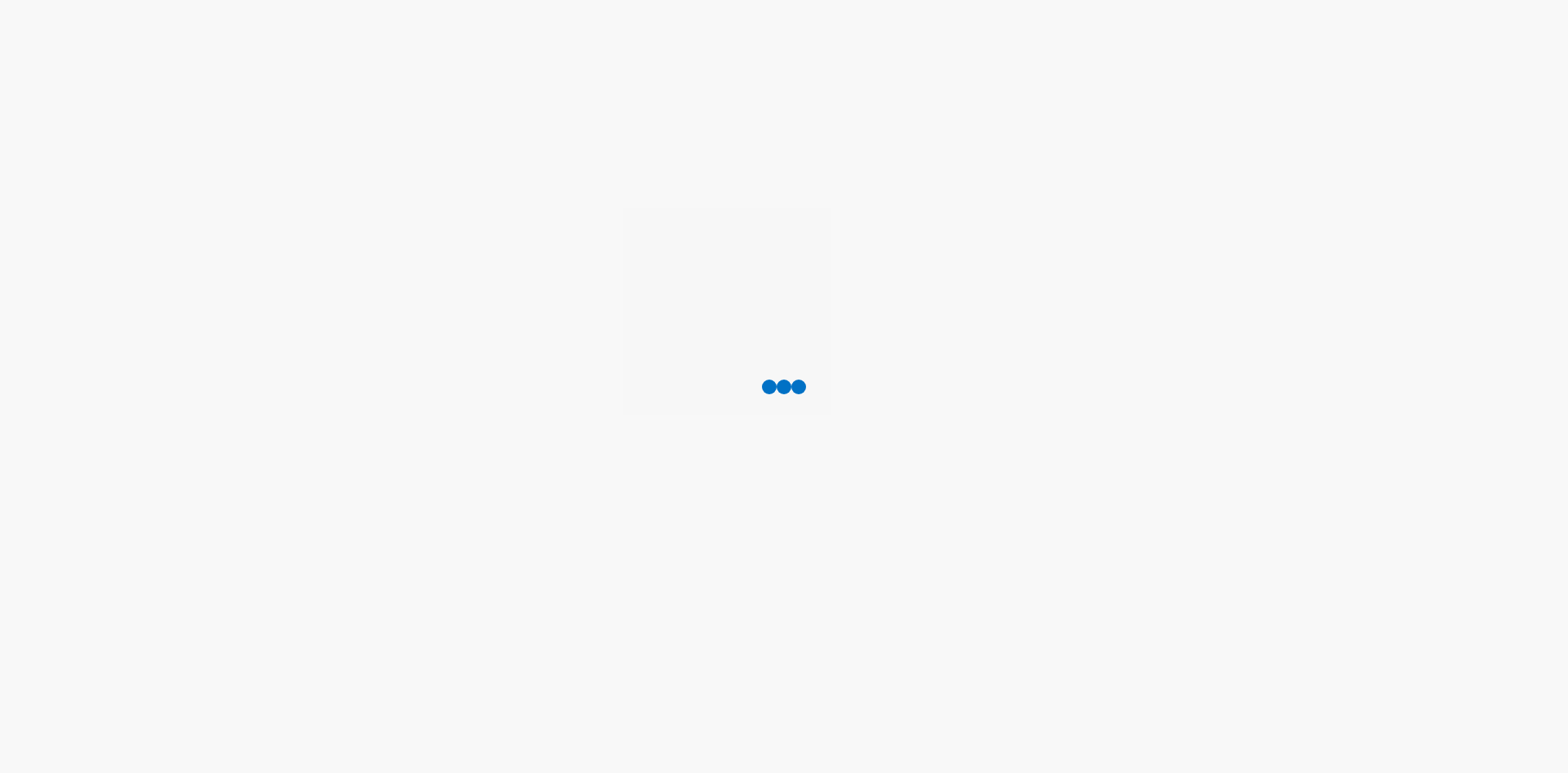scroll, scrollTop: 0, scrollLeft: 0, axis: both 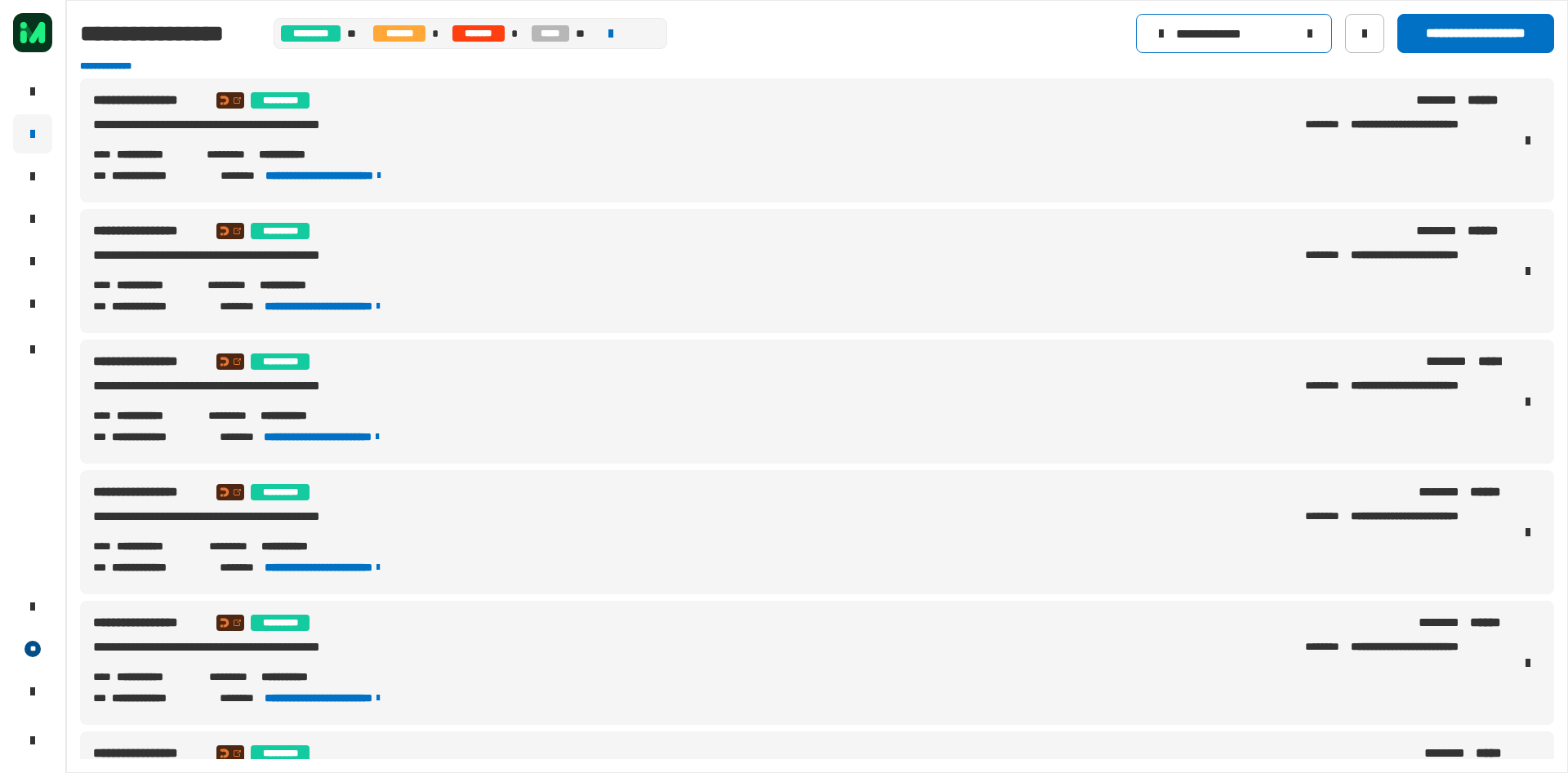 drag, startPoint x: 1321, startPoint y: 36, endPoint x: 1307, endPoint y: 36, distance: 14 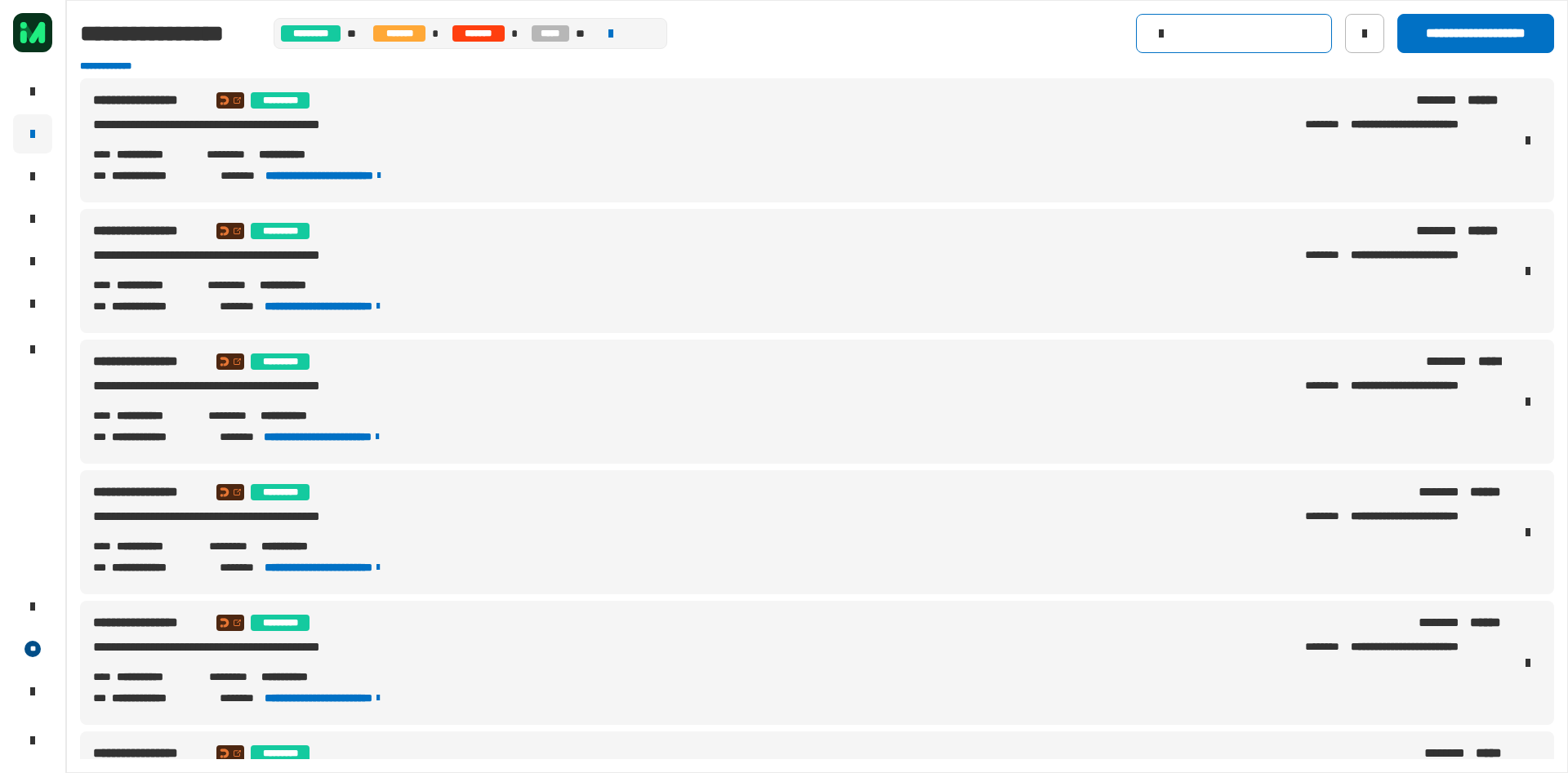 click 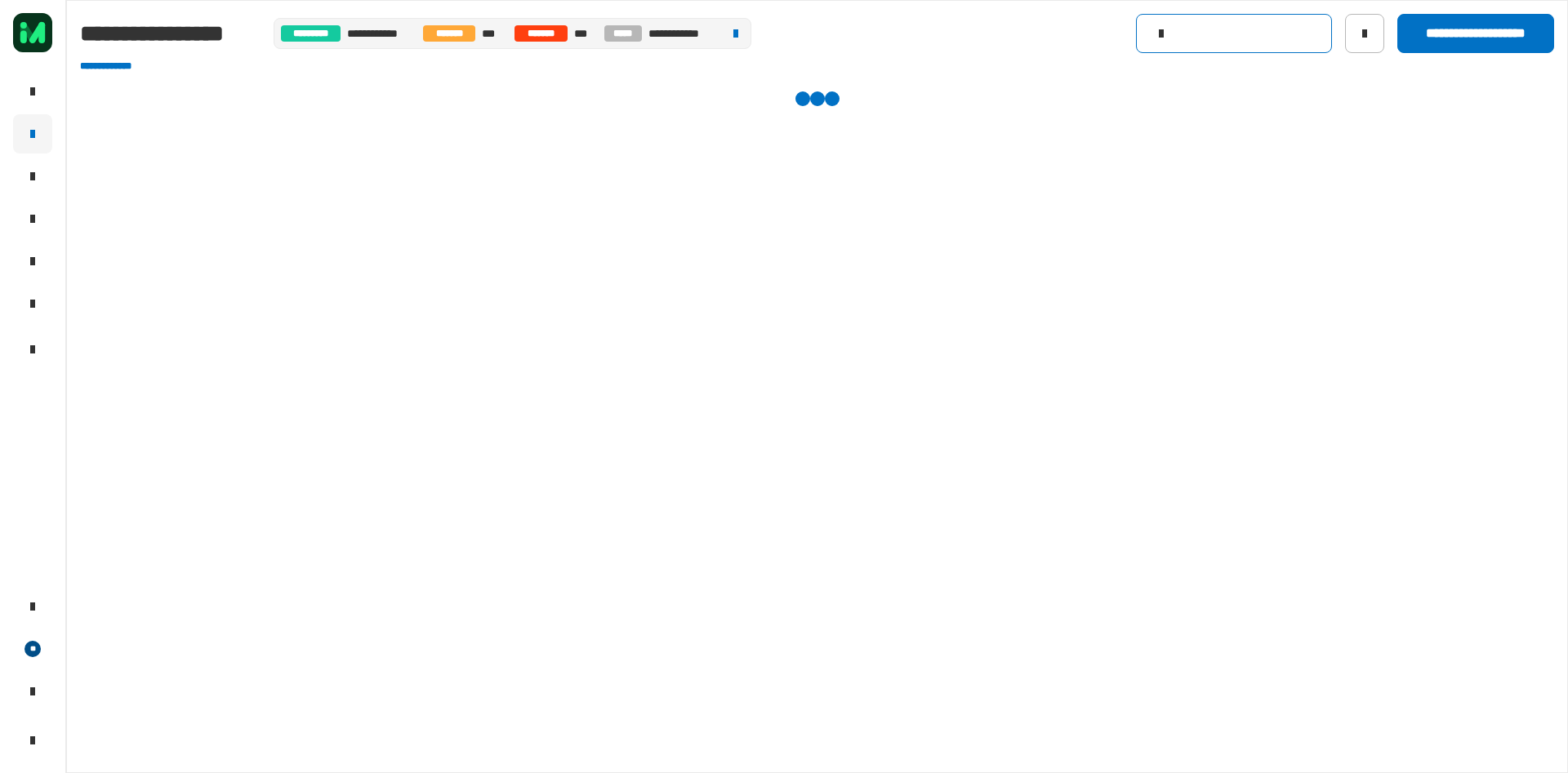 paste on "**********" 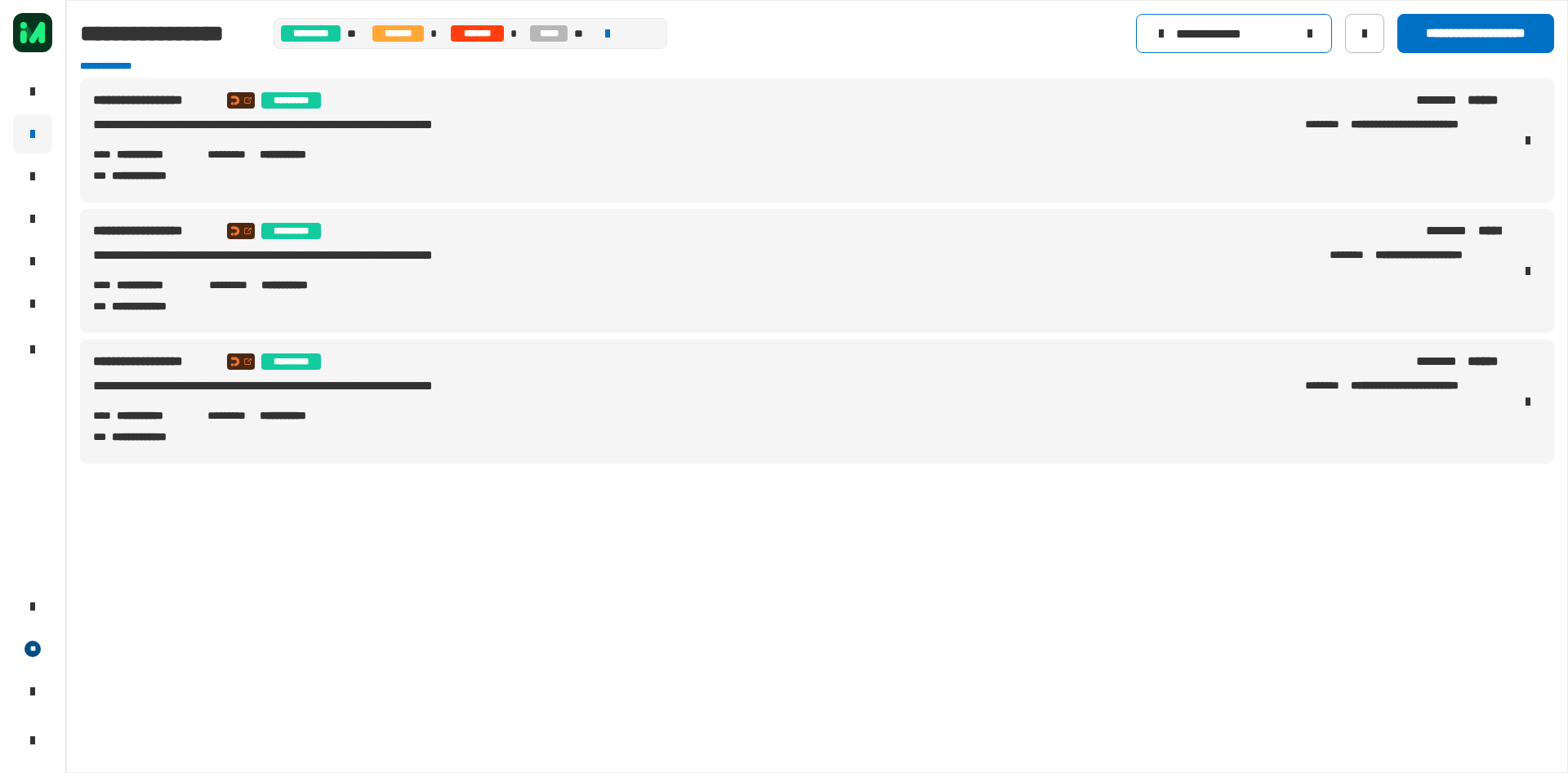 type on "**********" 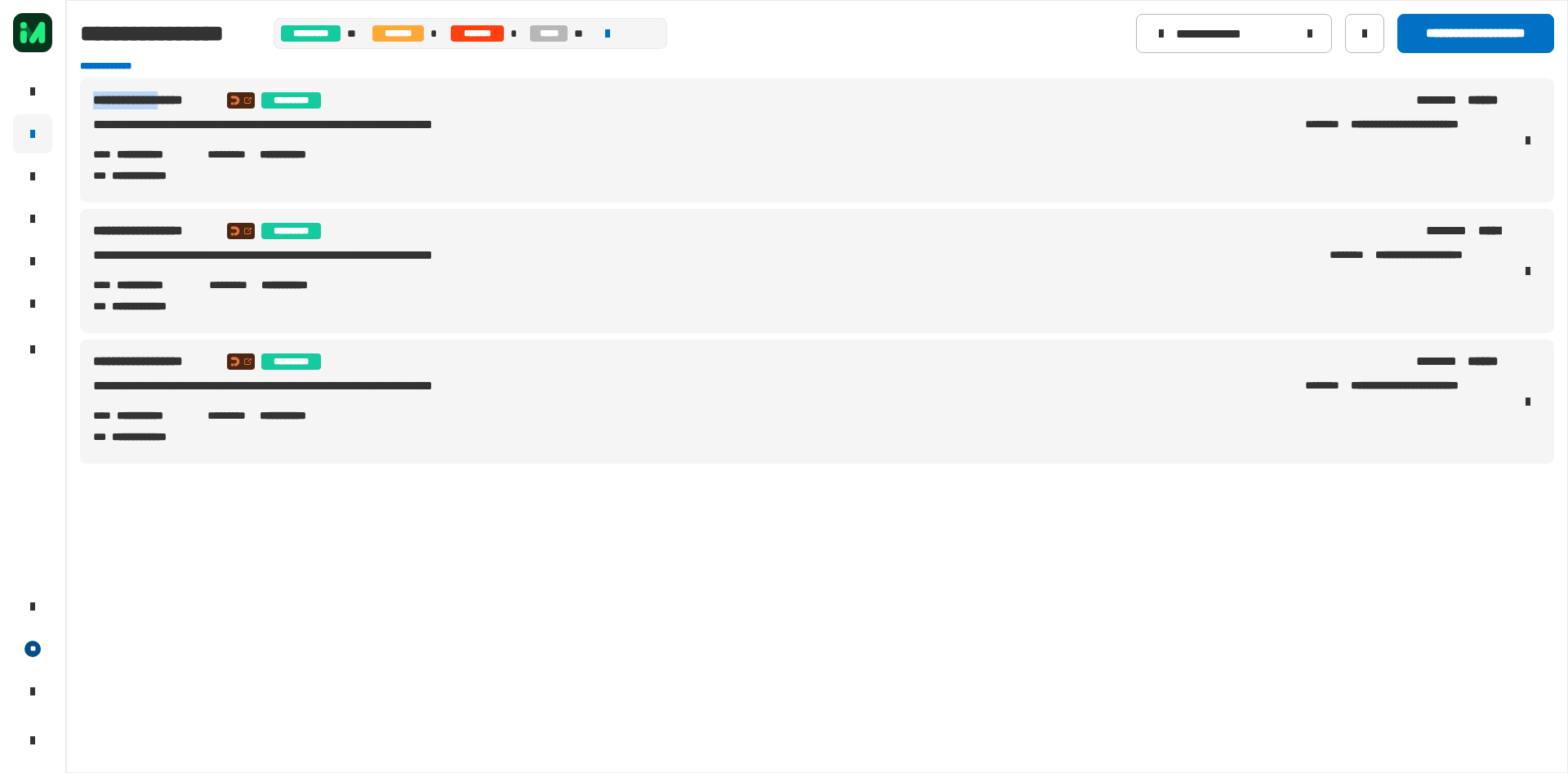 drag, startPoint x: 192, startPoint y: 101, endPoint x: 93, endPoint y: 109, distance: 99.32271 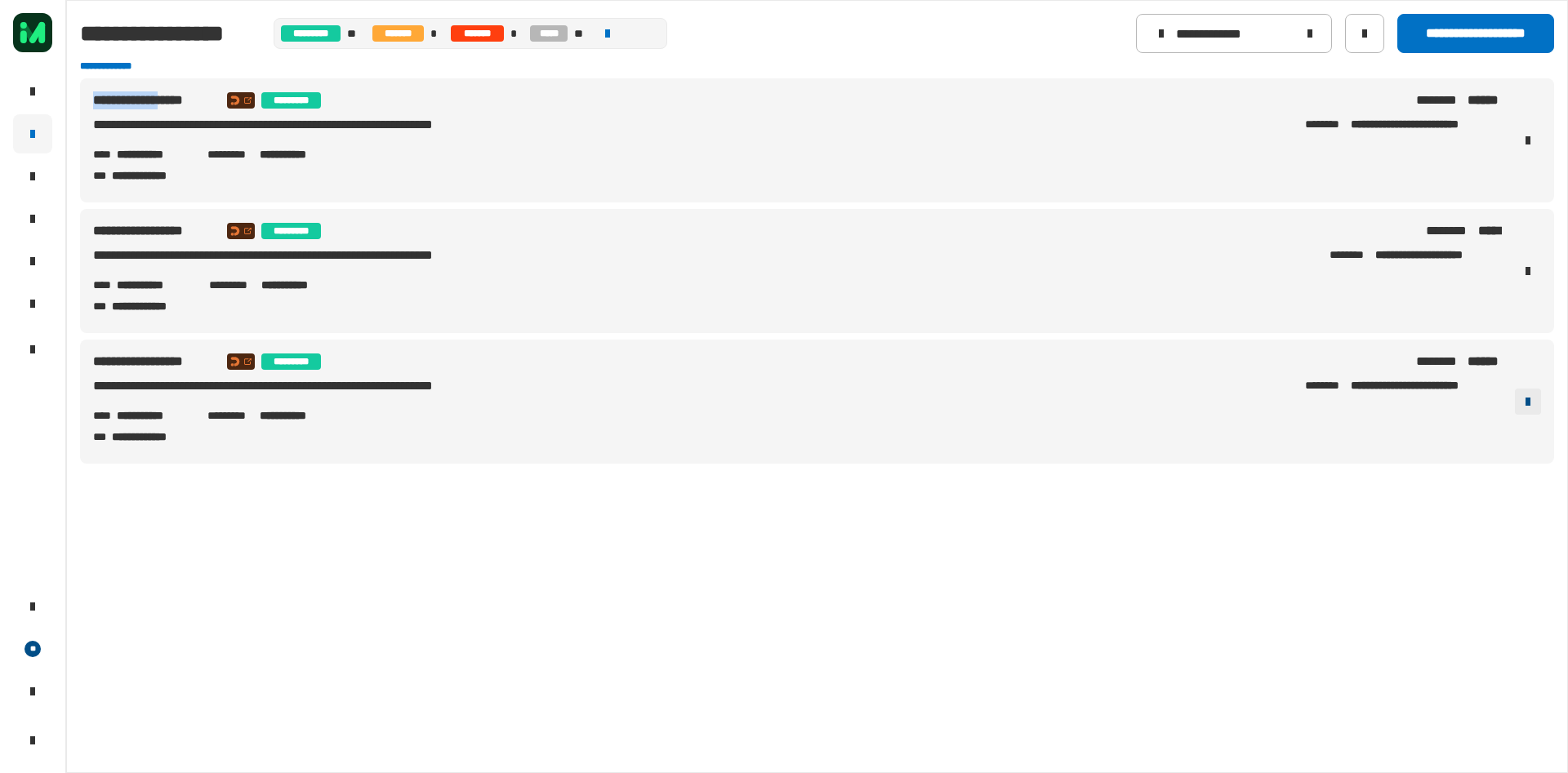 click at bounding box center [1528, 402] 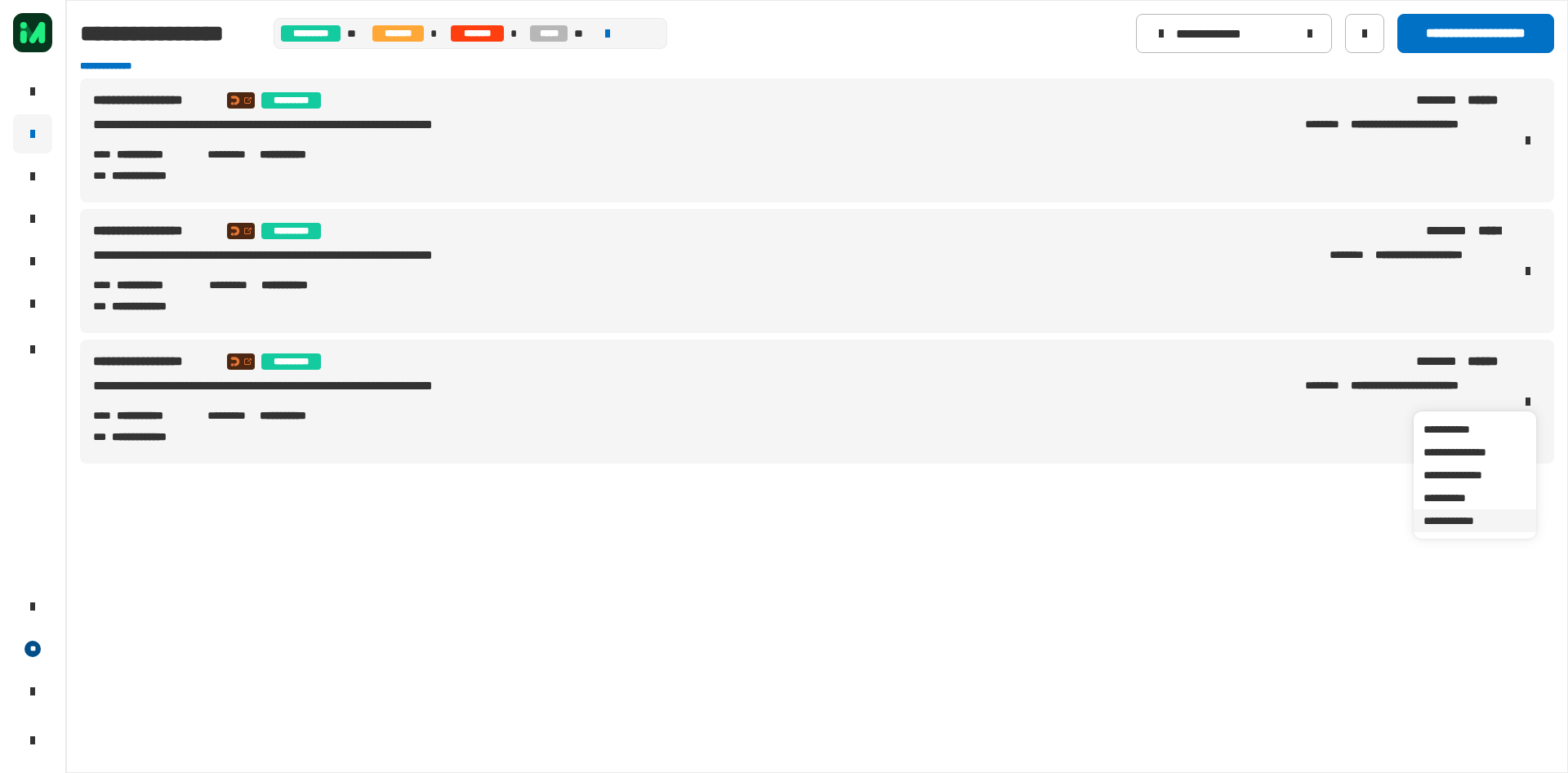 click on "**********" at bounding box center (1475, 521) 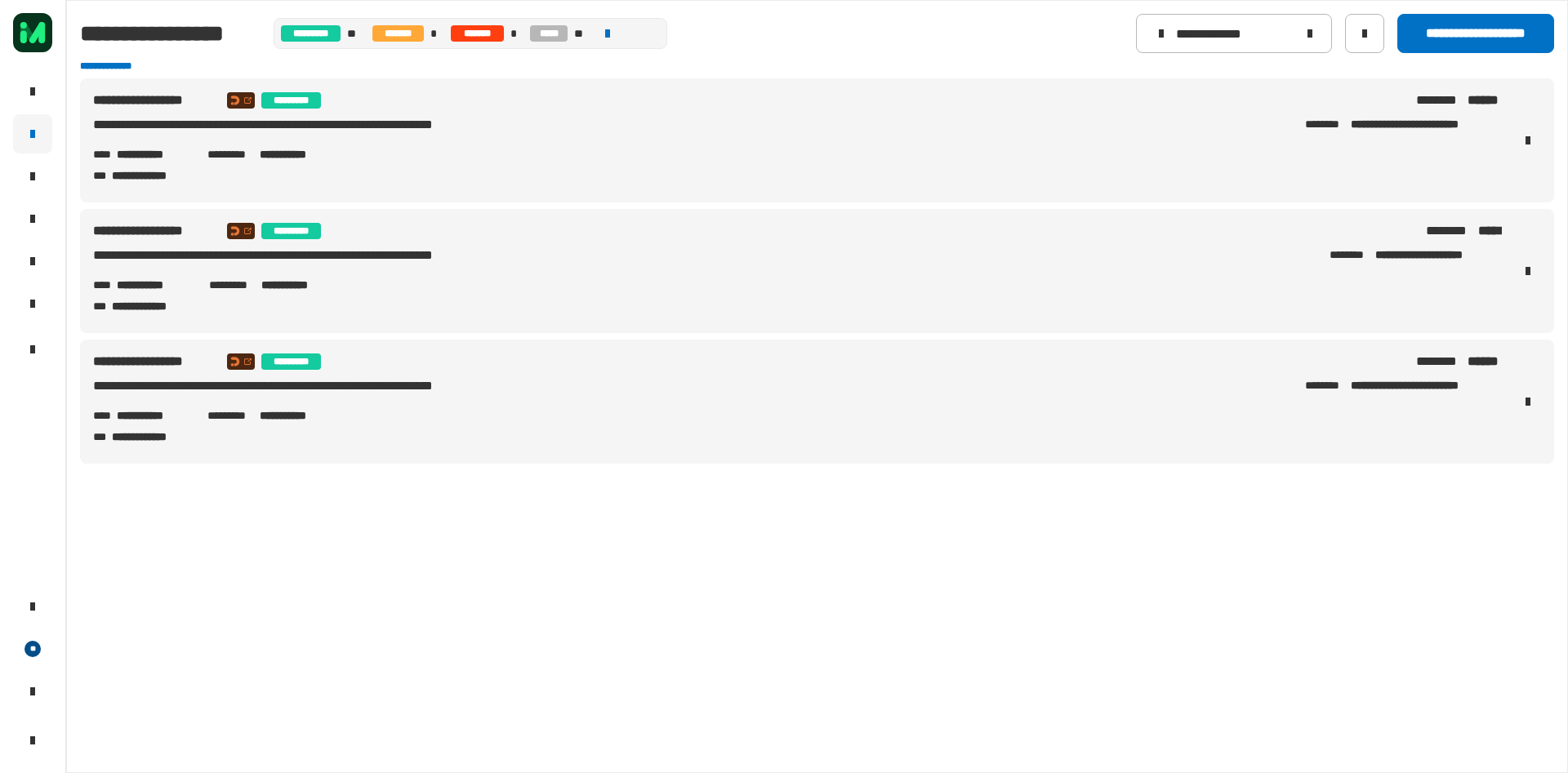 click on "**********" at bounding box center (817, 140) 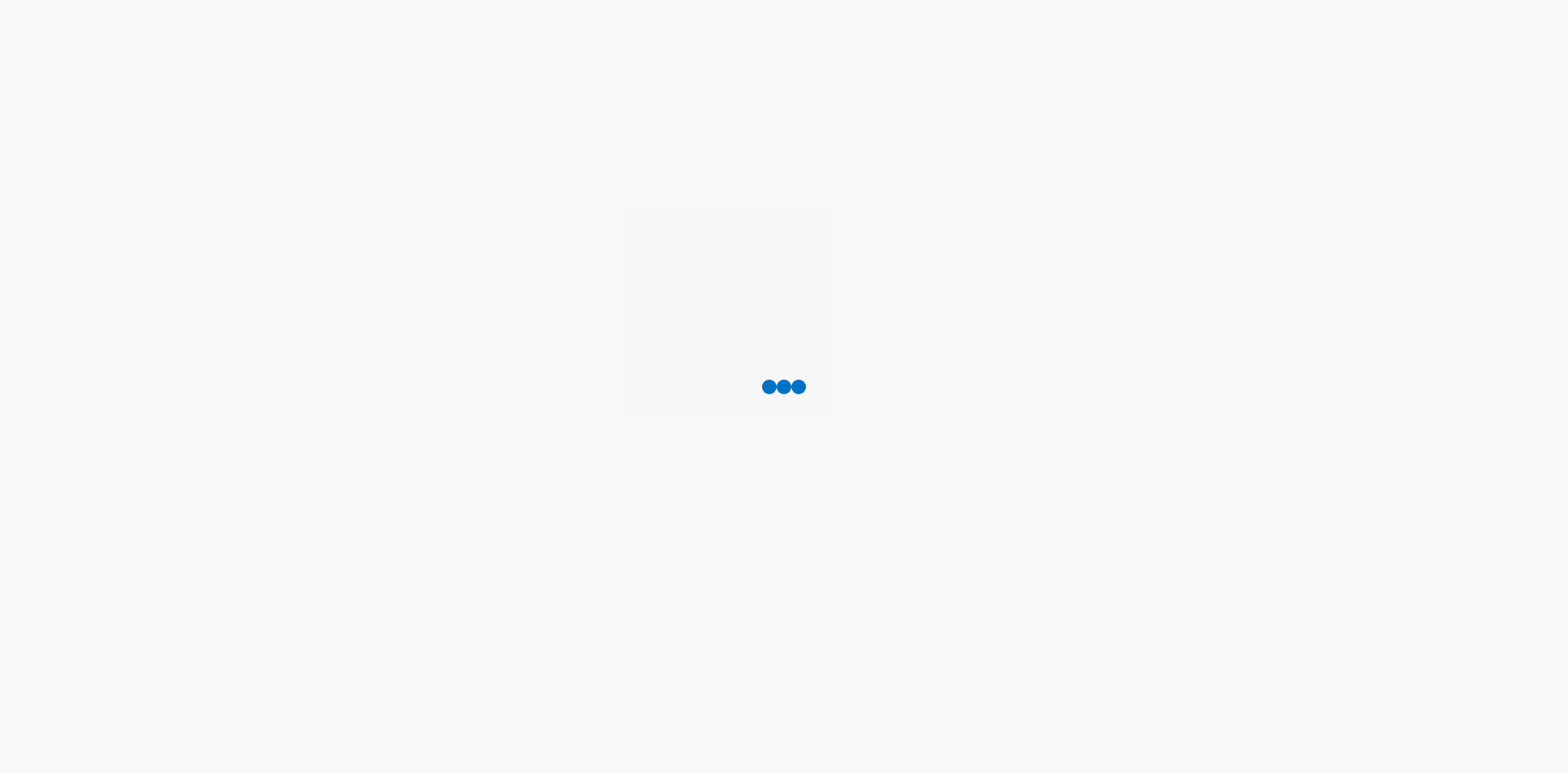 scroll, scrollTop: 0, scrollLeft: 0, axis: both 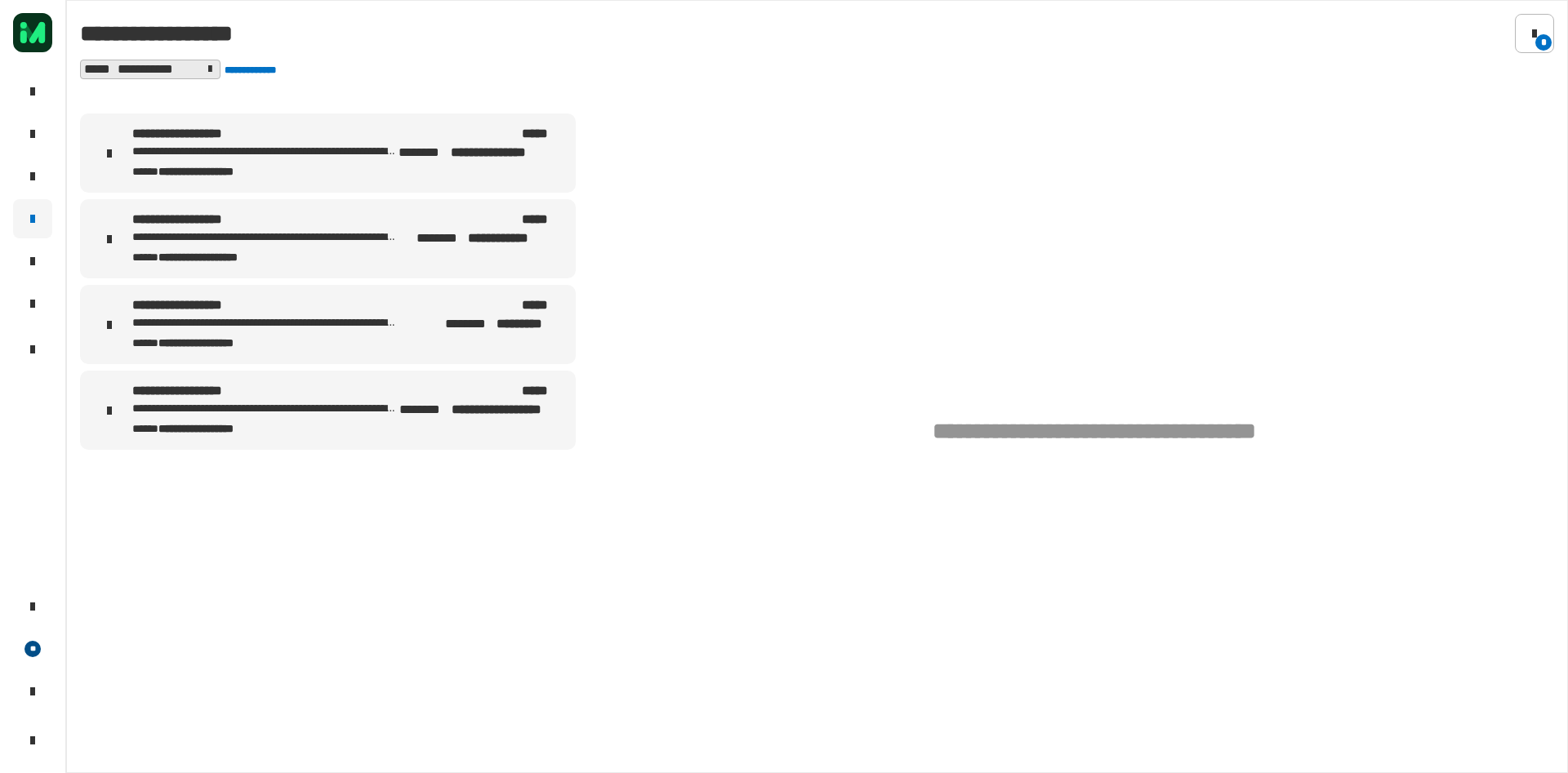 click on "**********" at bounding box center [327, 324] 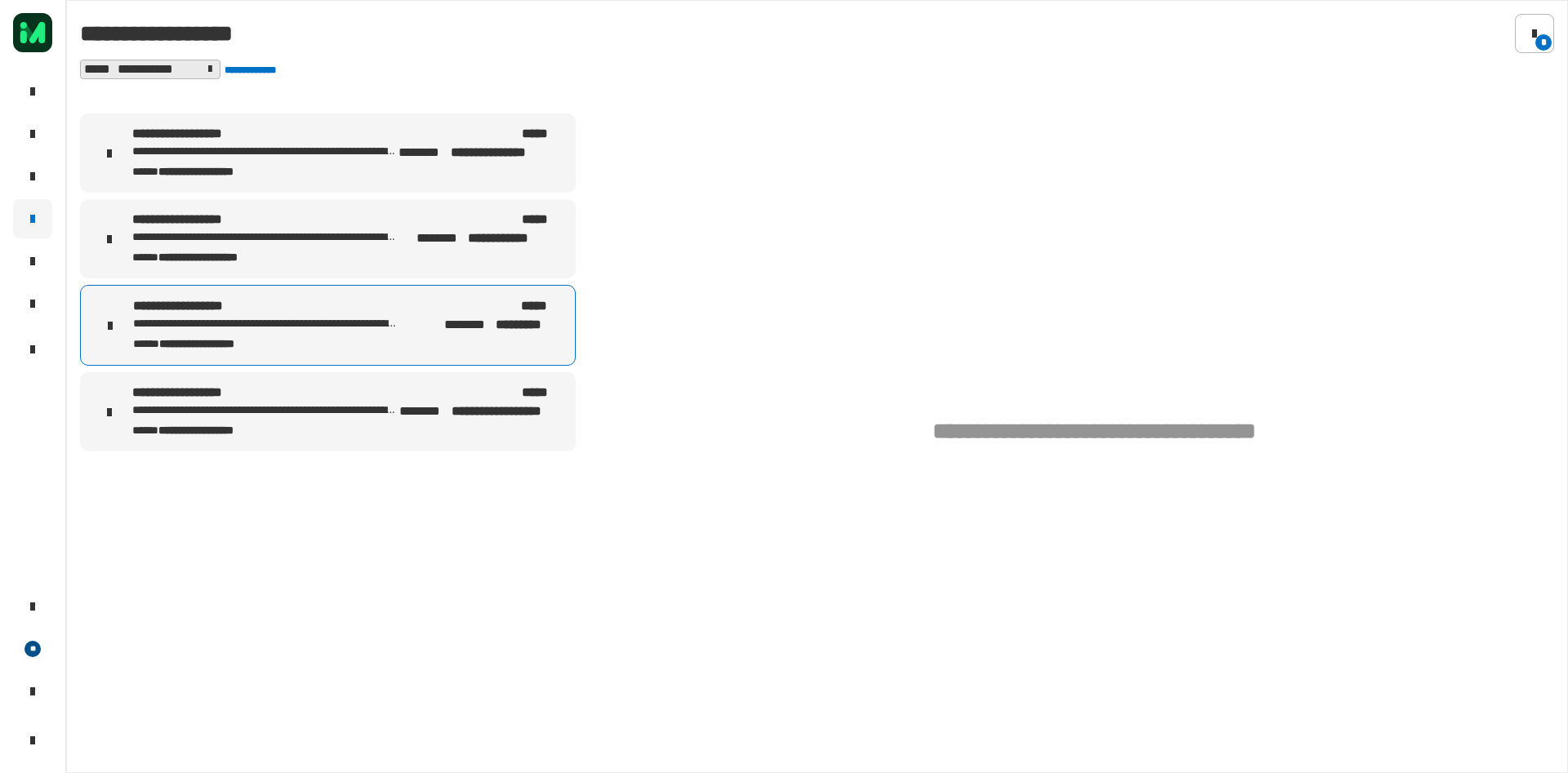 click on "**********" at bounding box center [327, 238] 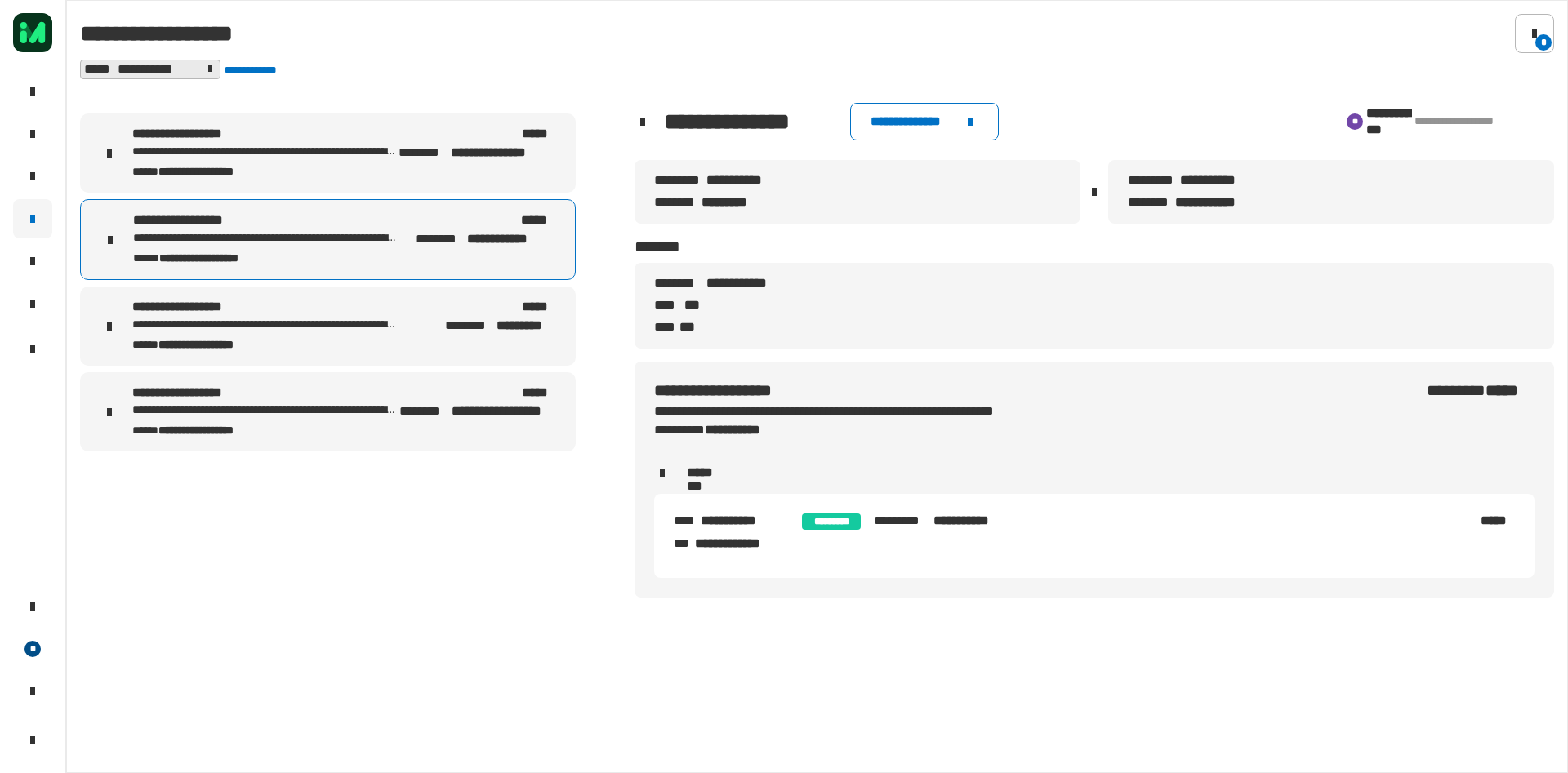 click on "**********" at bounding box center [327, 153] 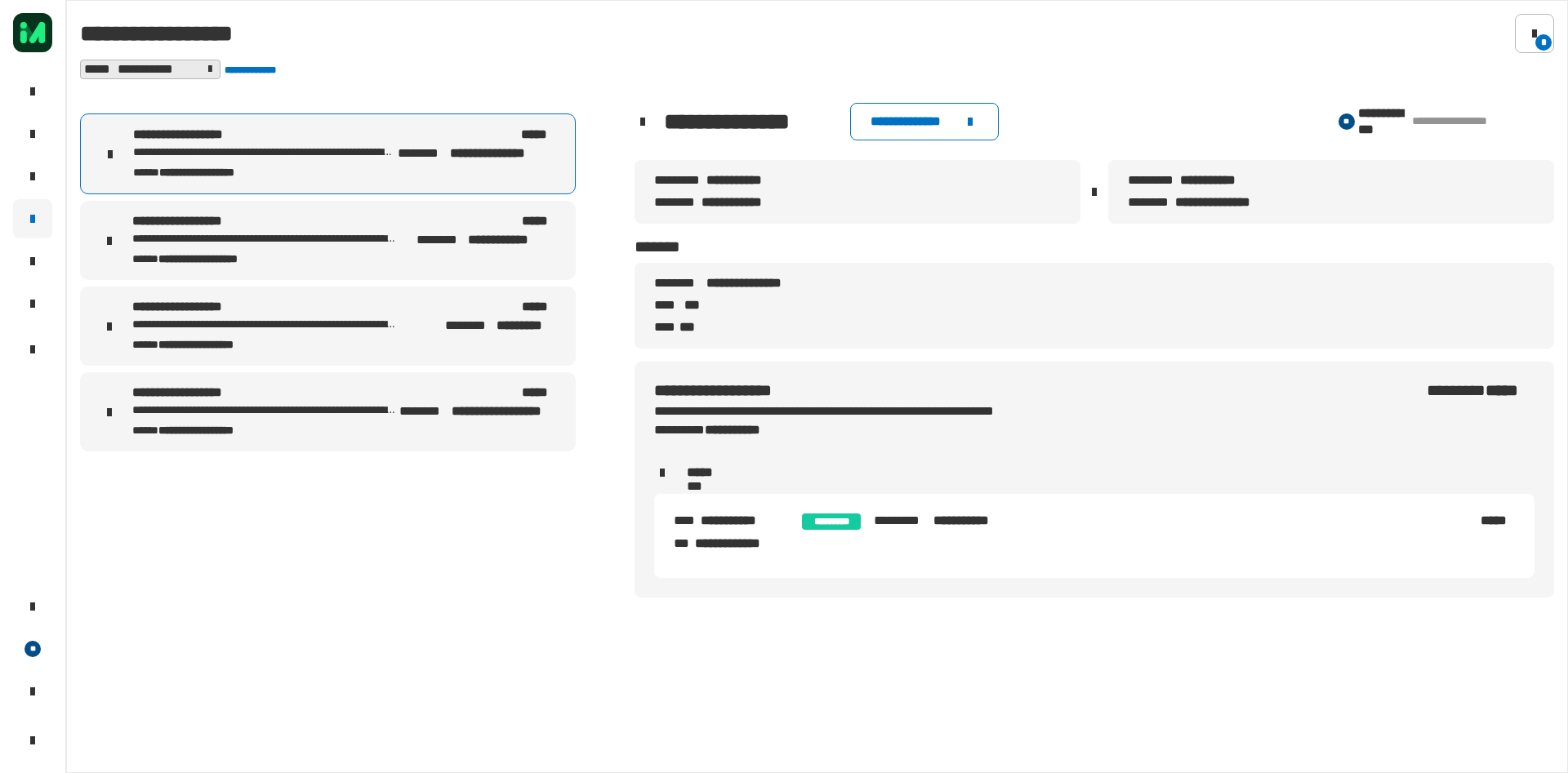 click on "**********" at bounding box center (344, 433) 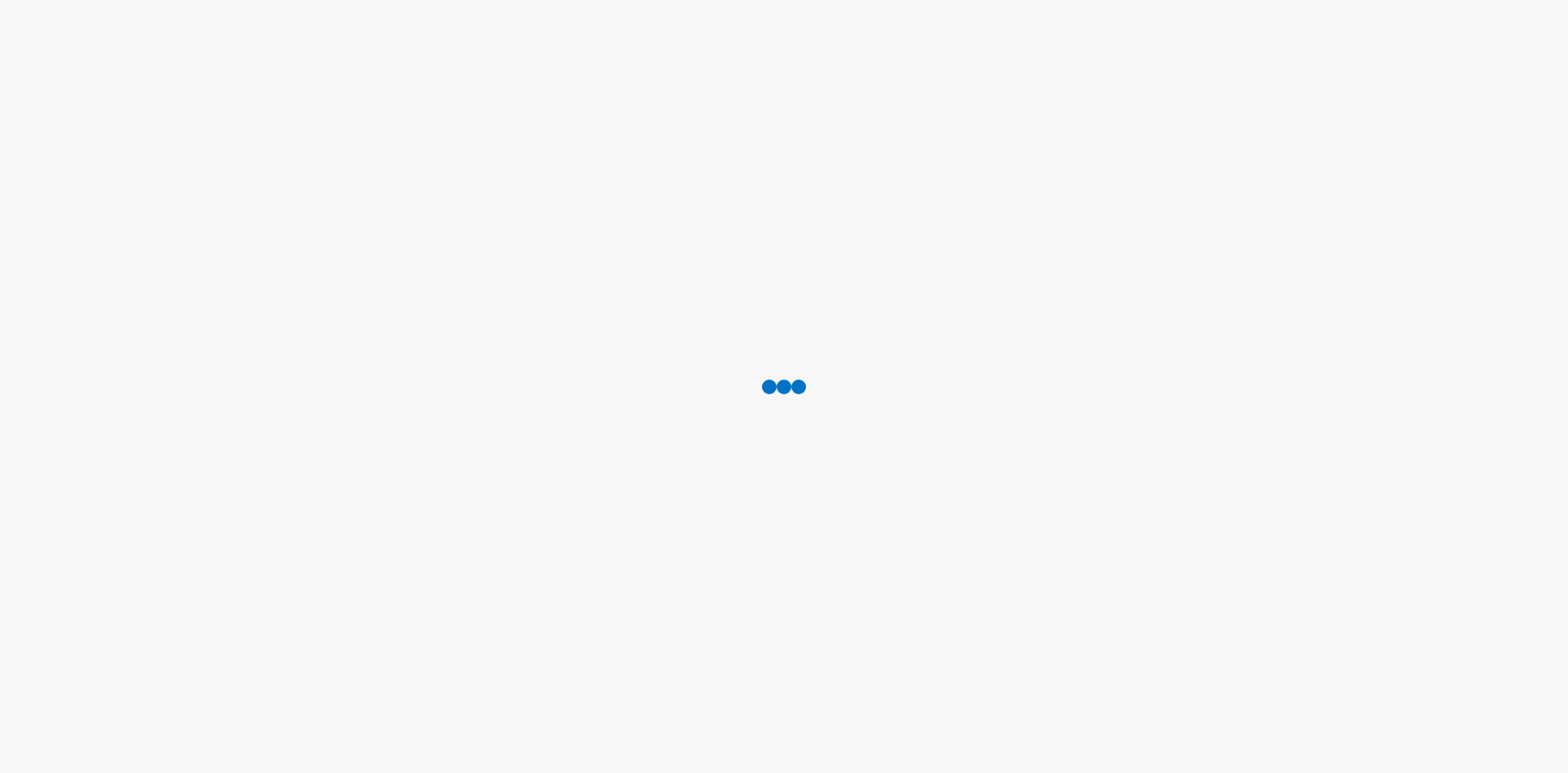 scroll, scrollTop: 0, scrollLeft: 0, axis: both 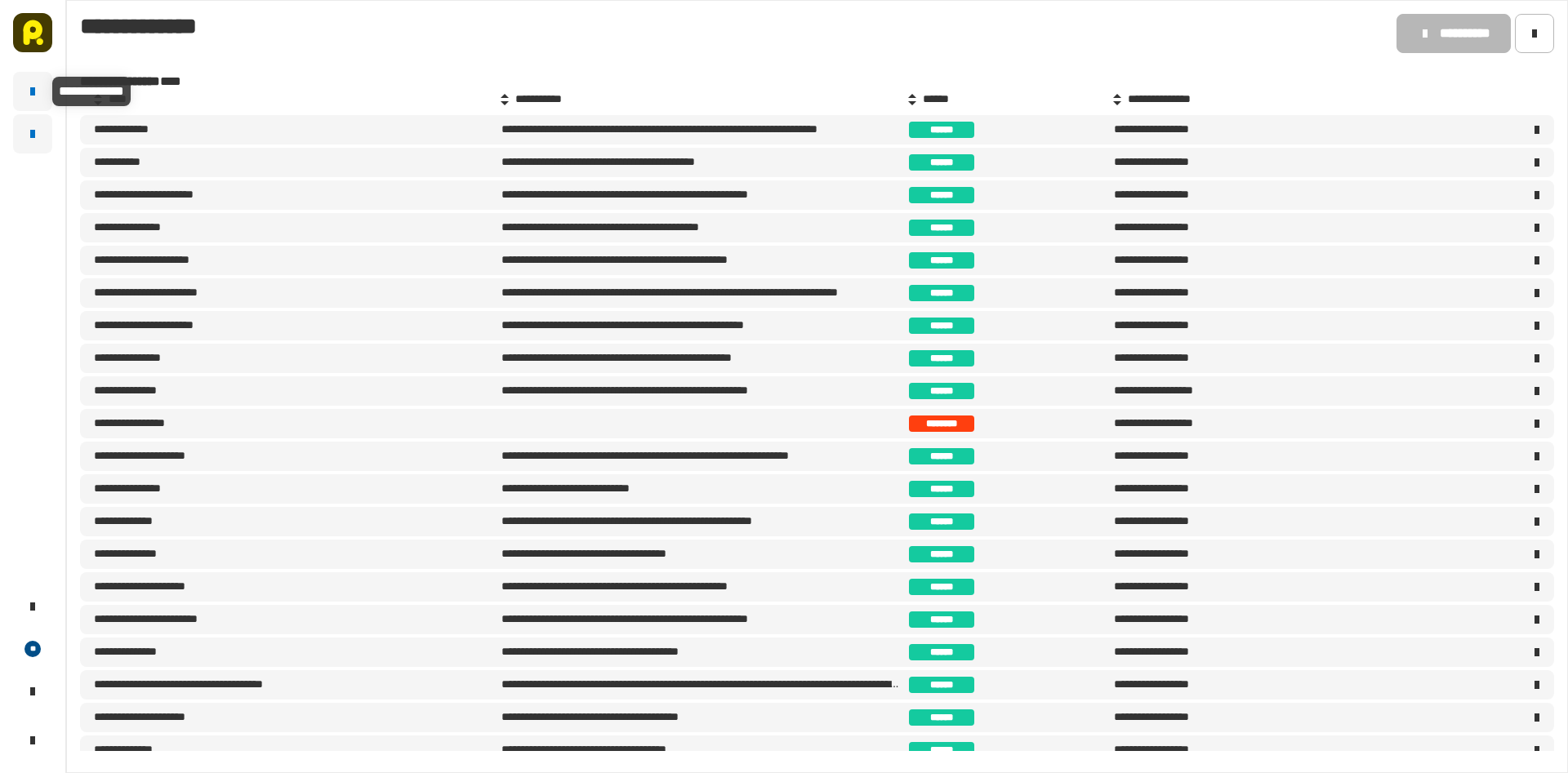 click 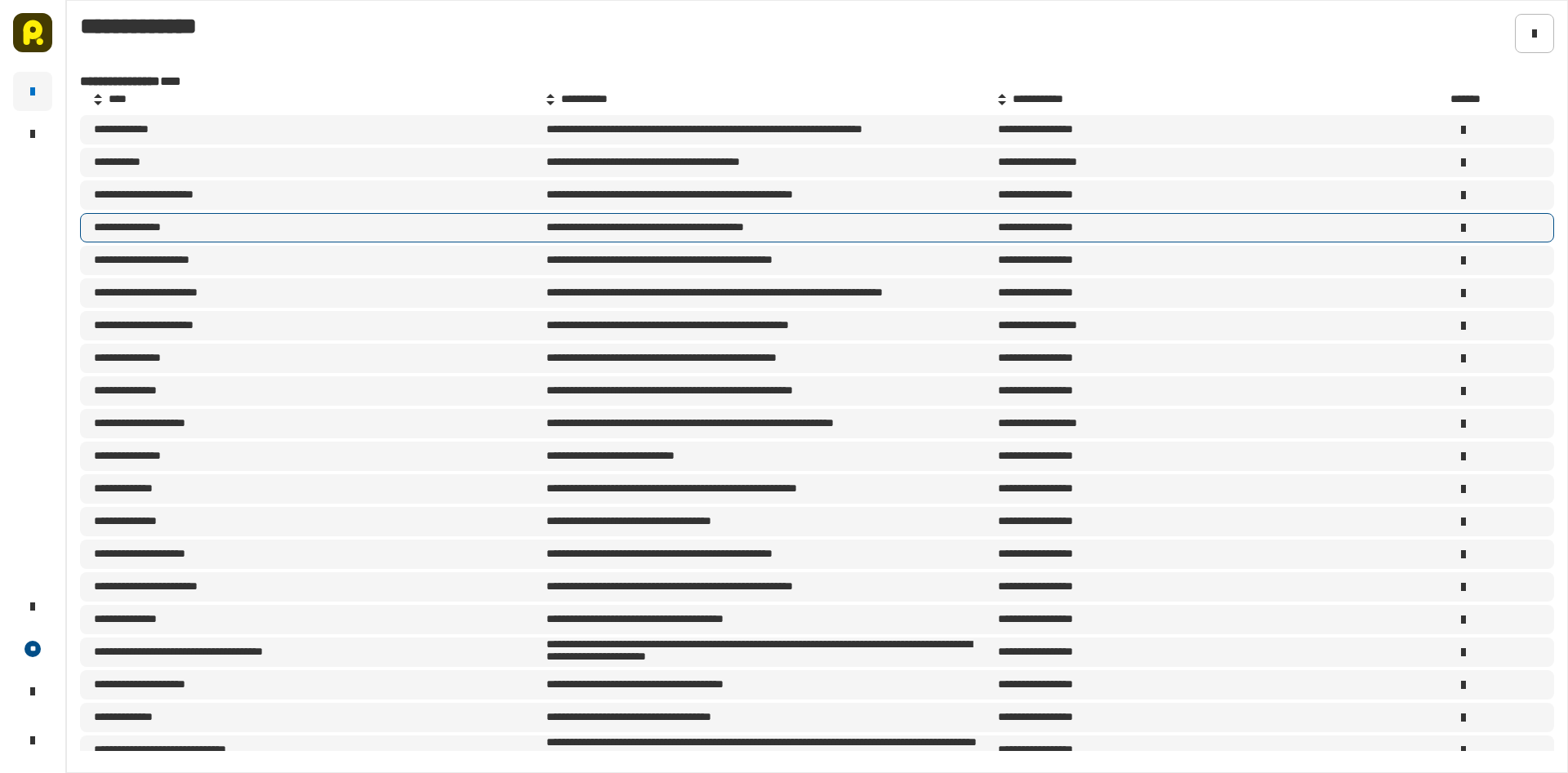 click on "**********" at bounding box center (318, 228) 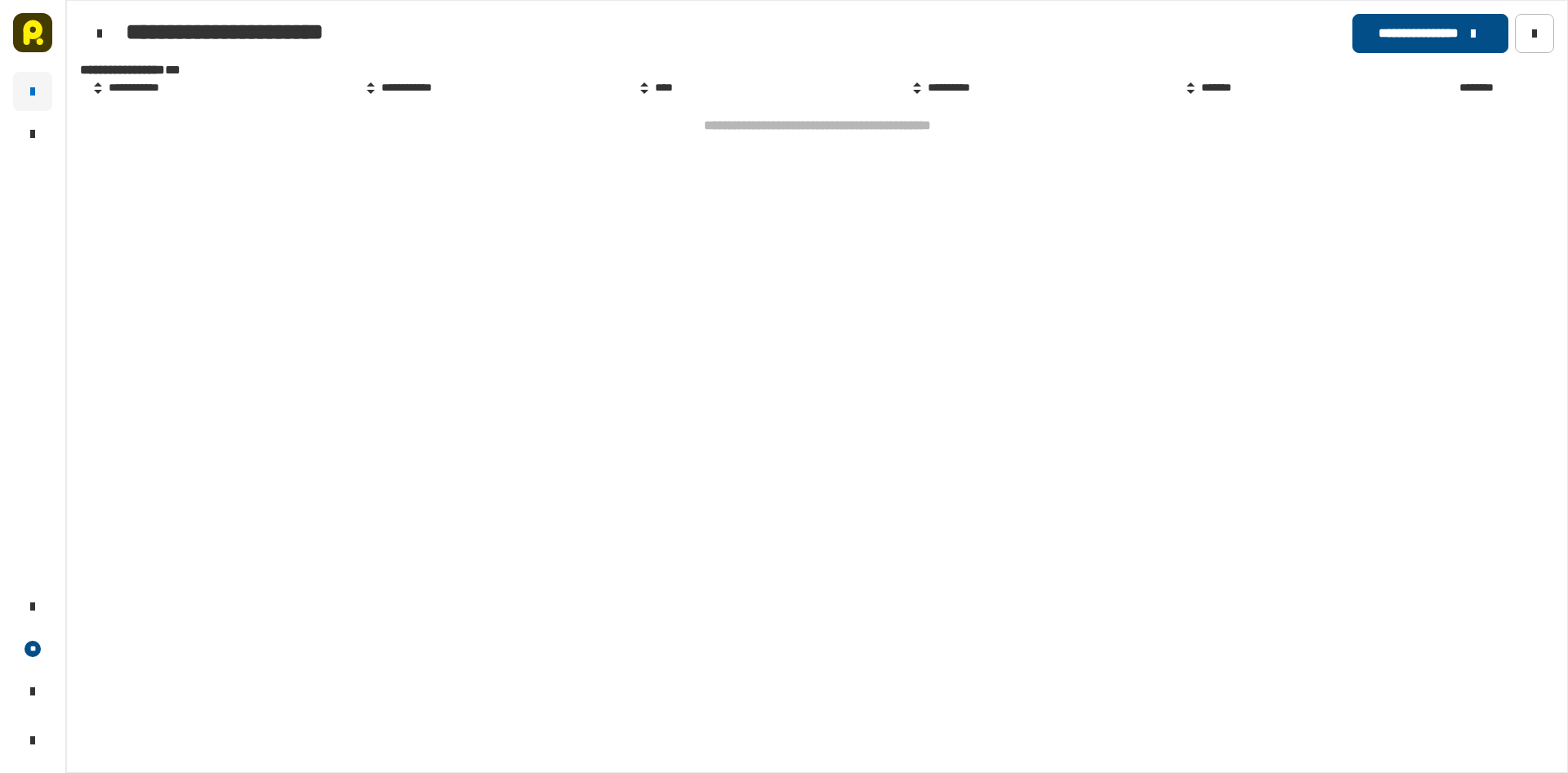 click on "**********" 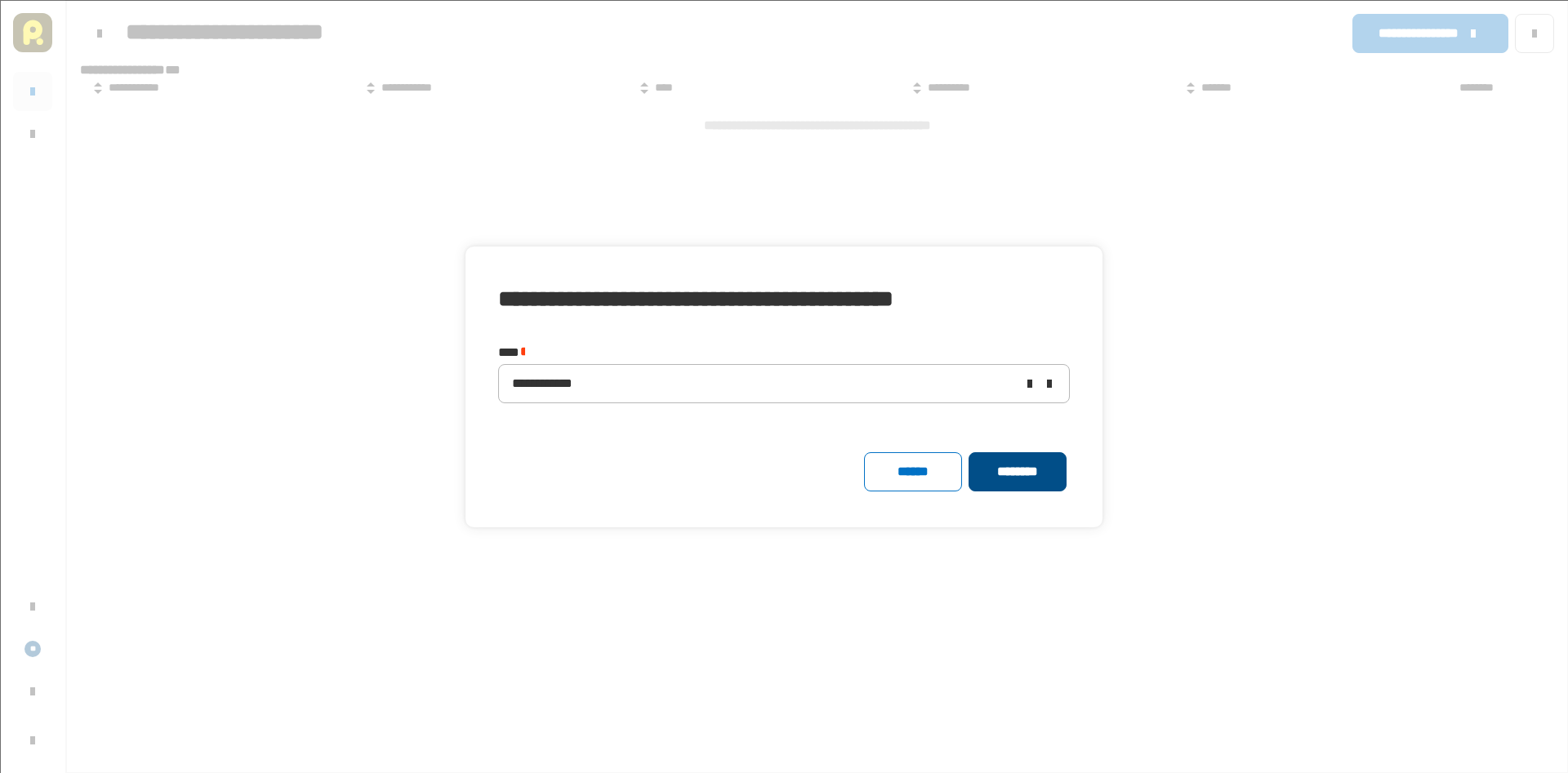 click on "********" 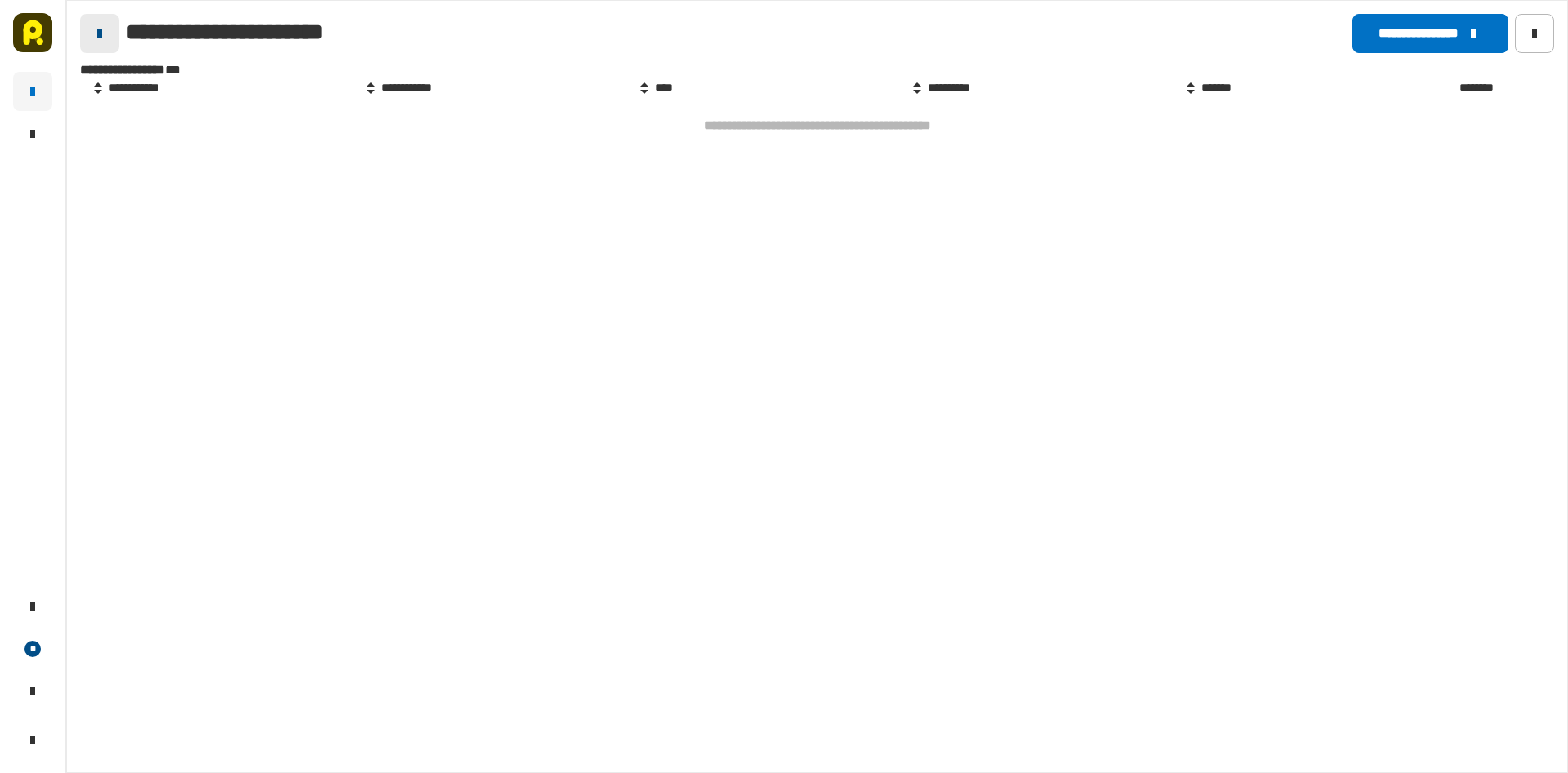click 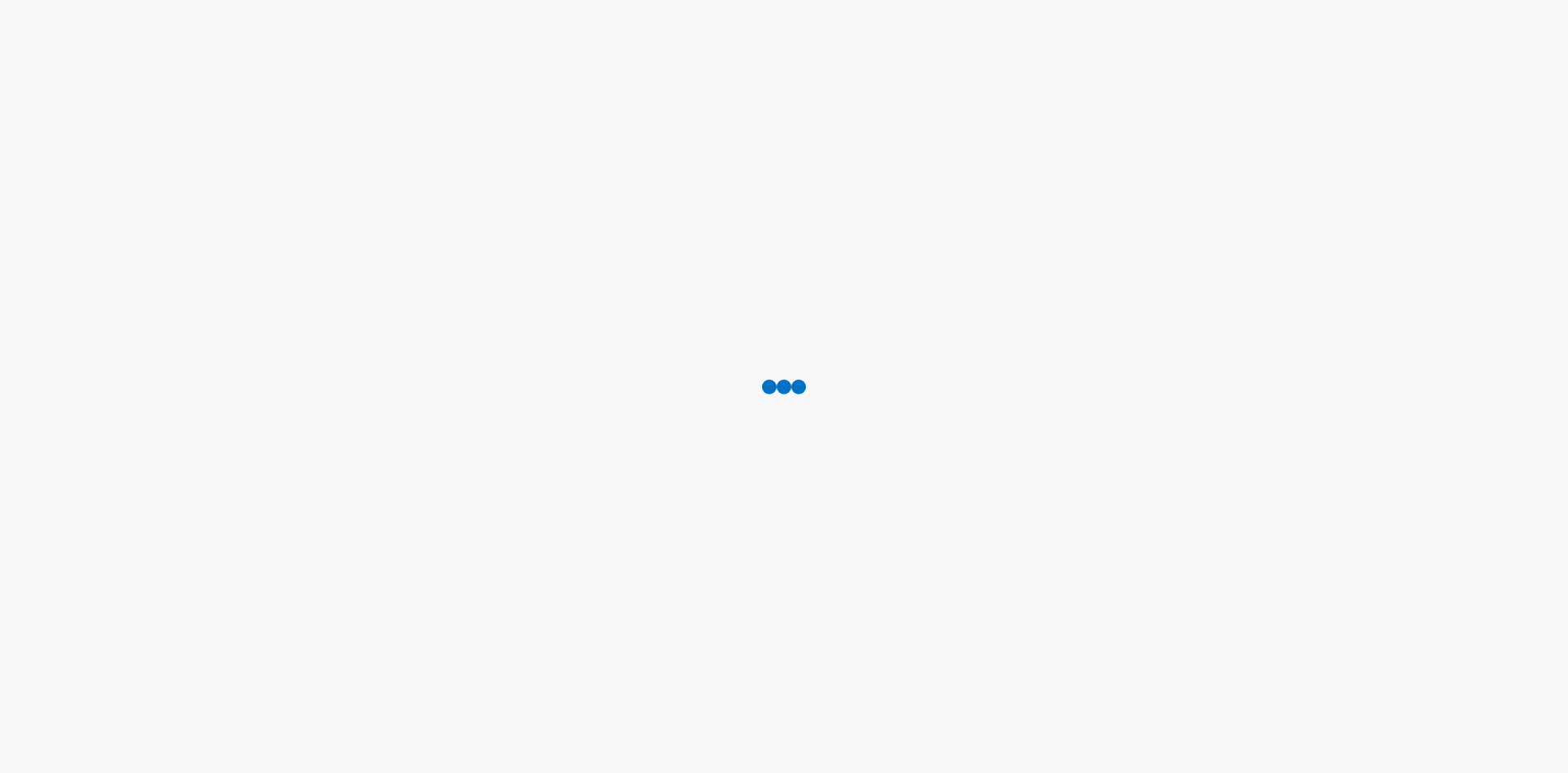 scroll, scrollTop: 0, scrollLeft: 0, axis: both 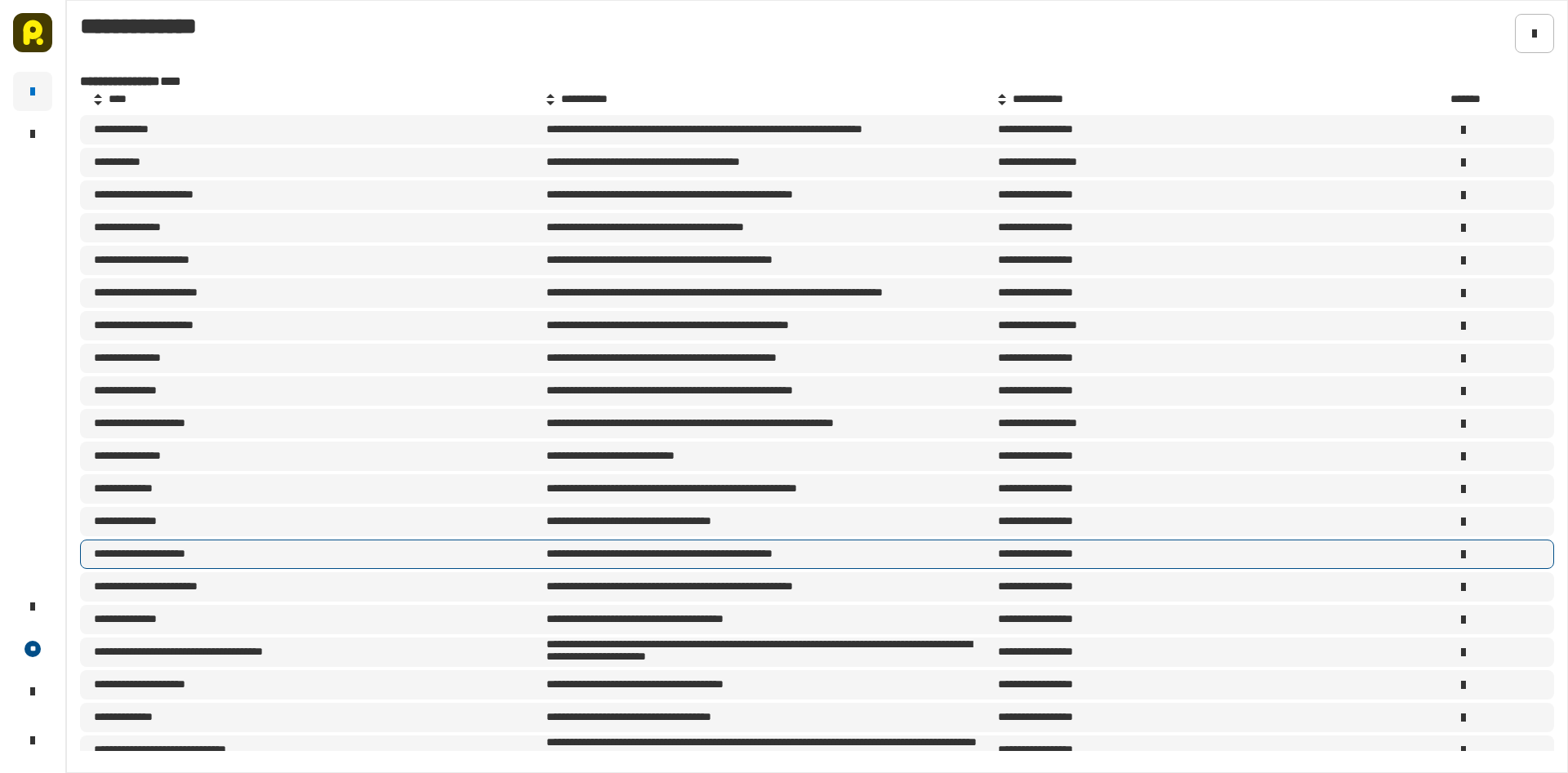 click on "**********" at bounding box center (318, 554) 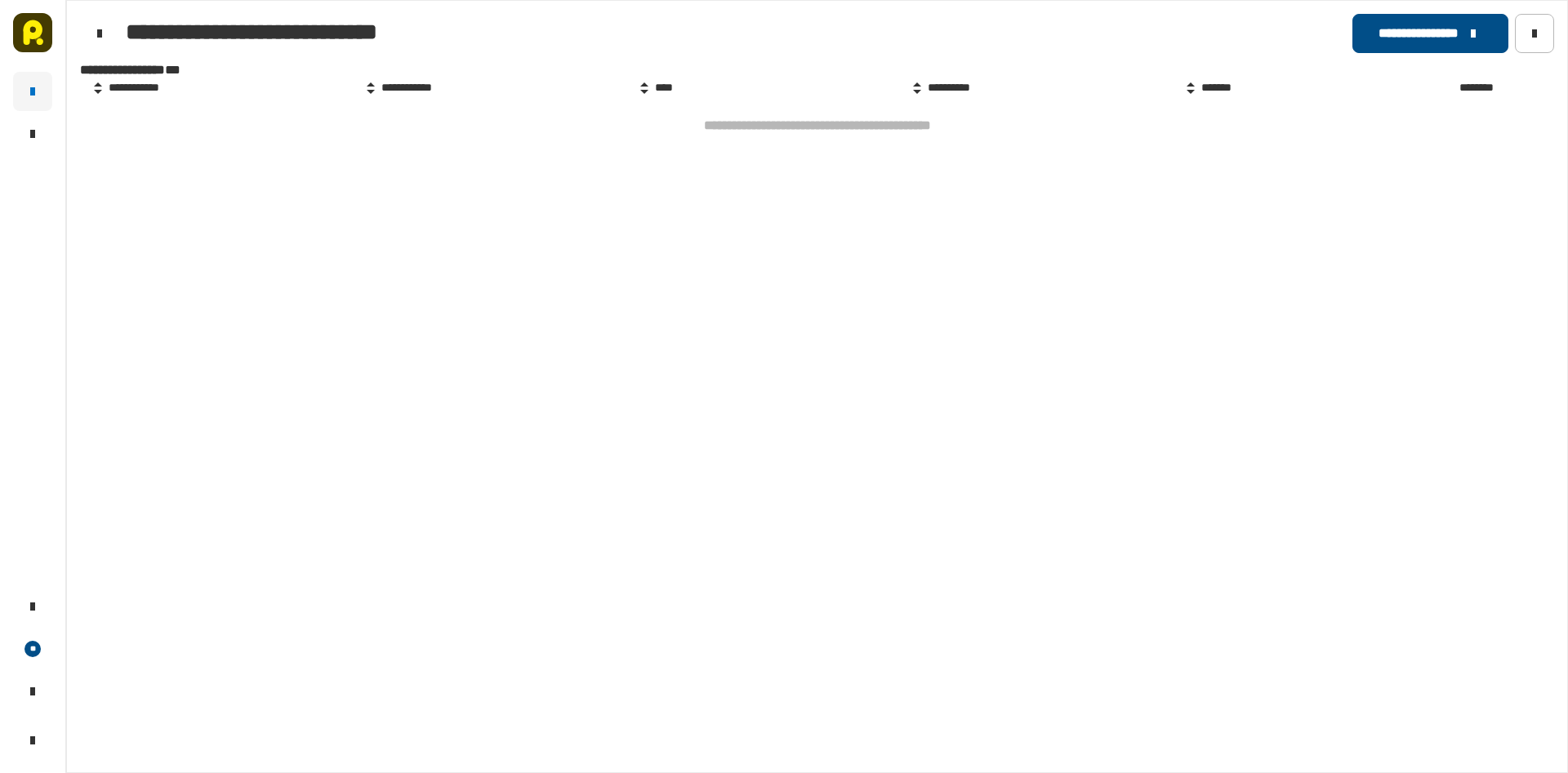 click on "**********" 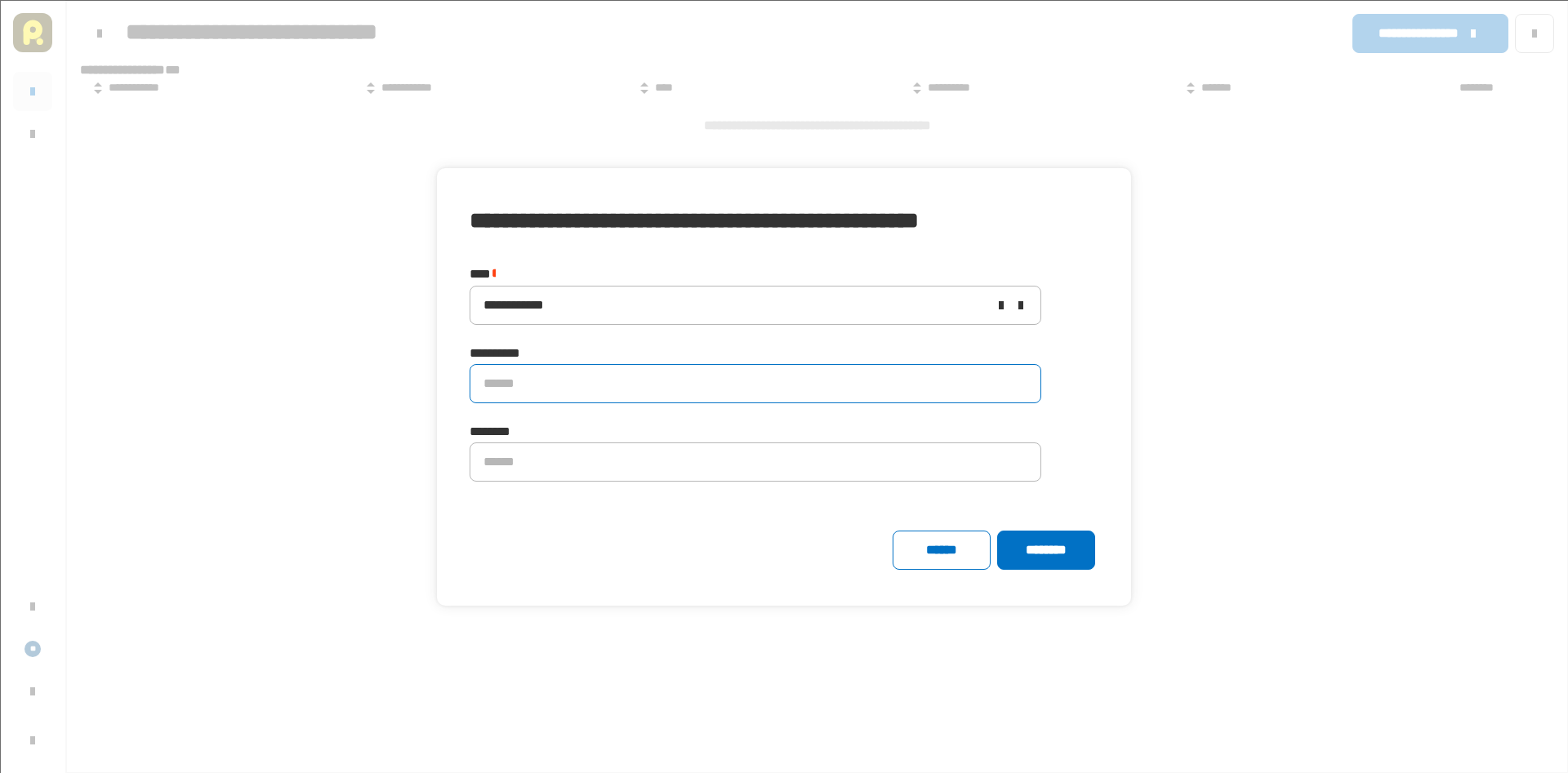 click 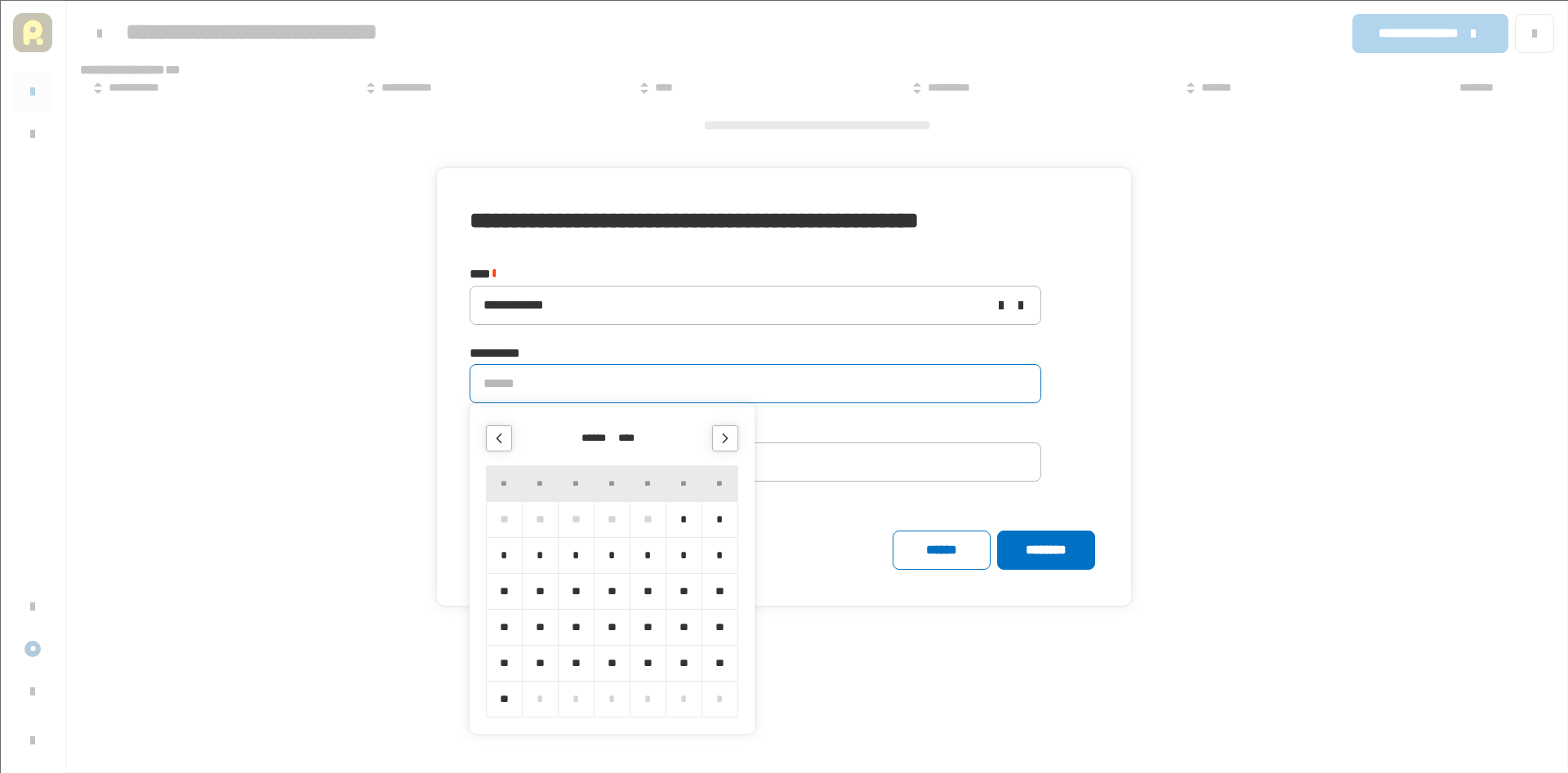 click on "**" at bounding box center [648, 519] 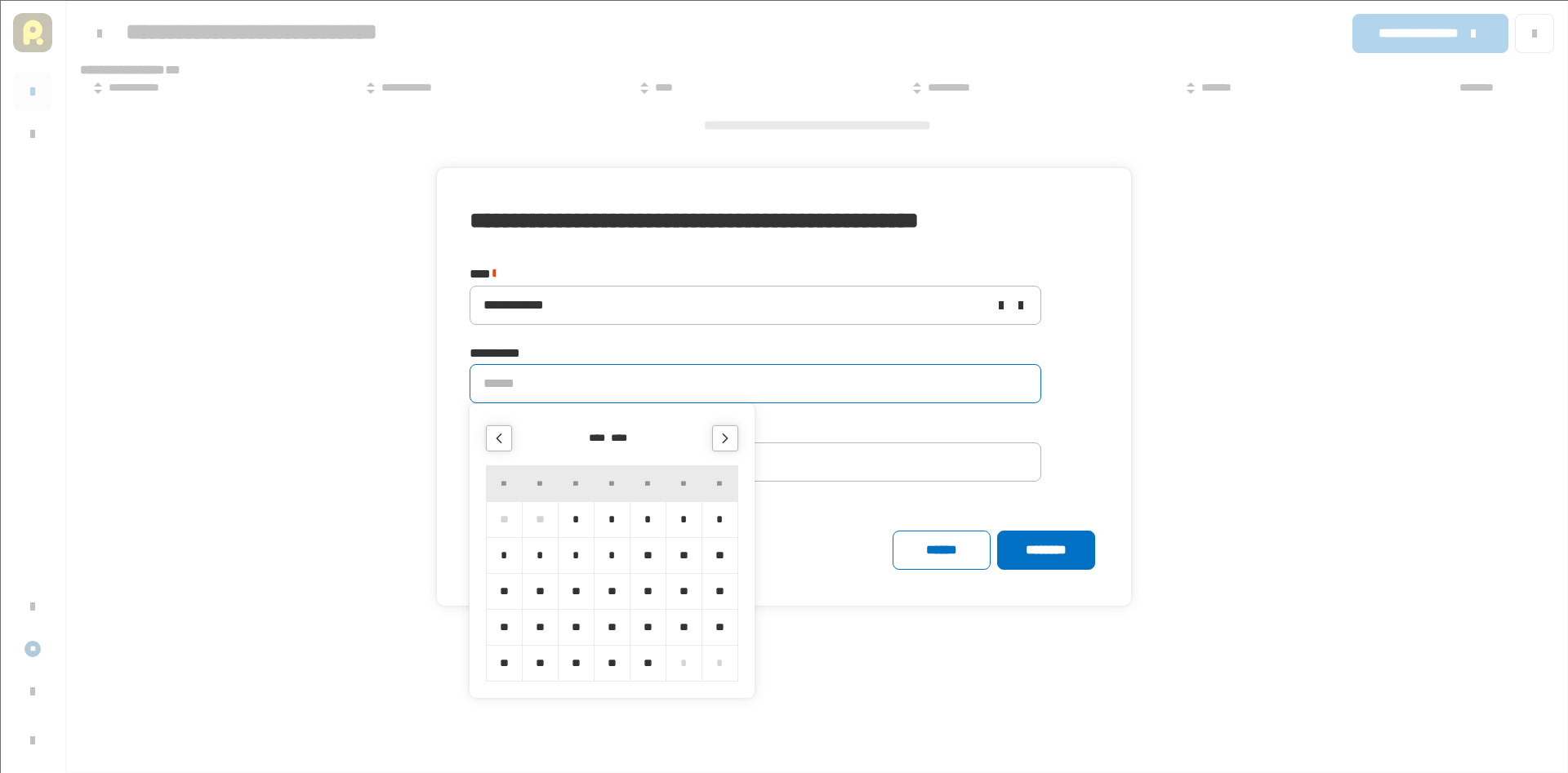 click on "**" at bounding box center [648, 663] 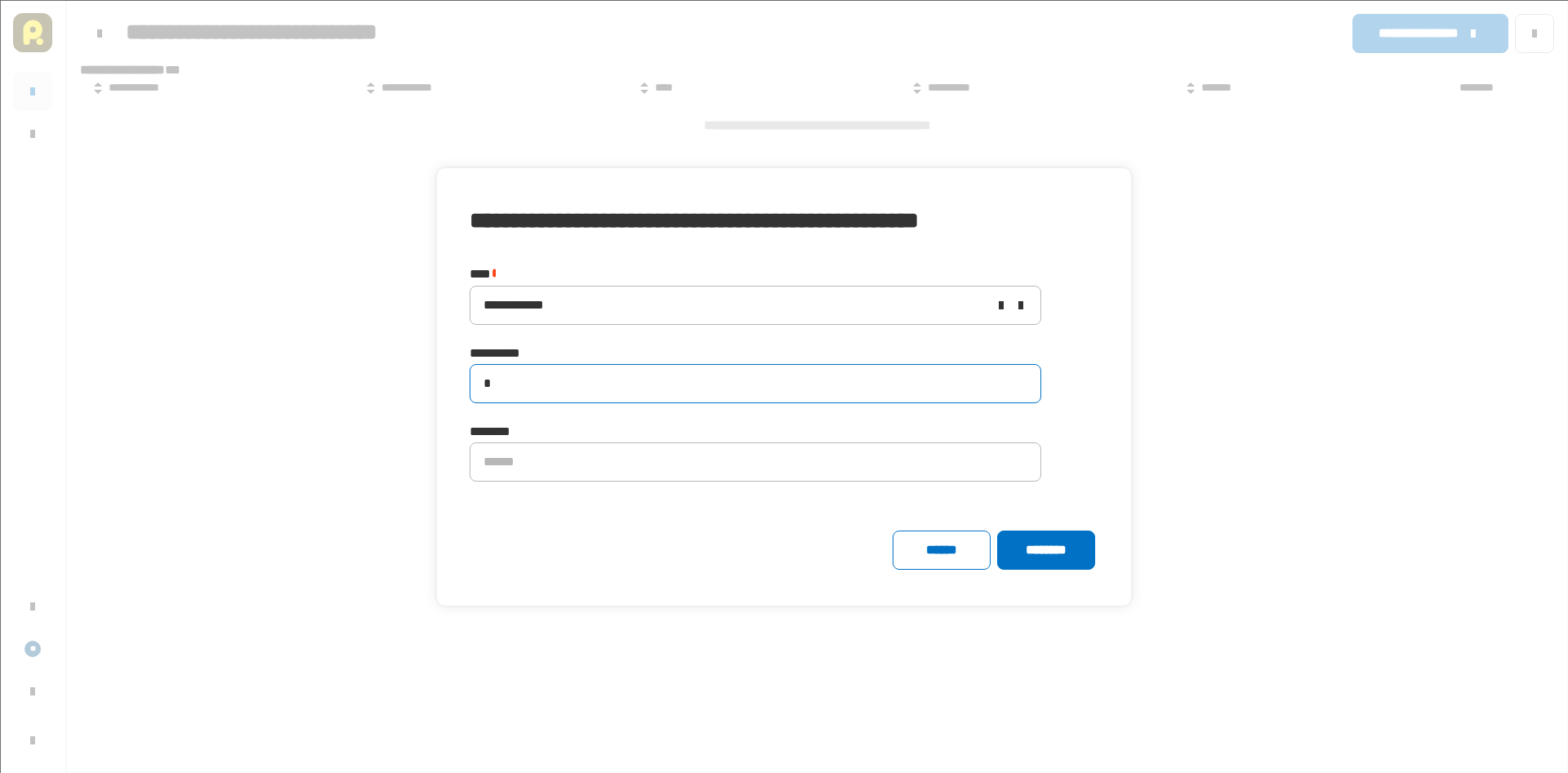 type on "**********" 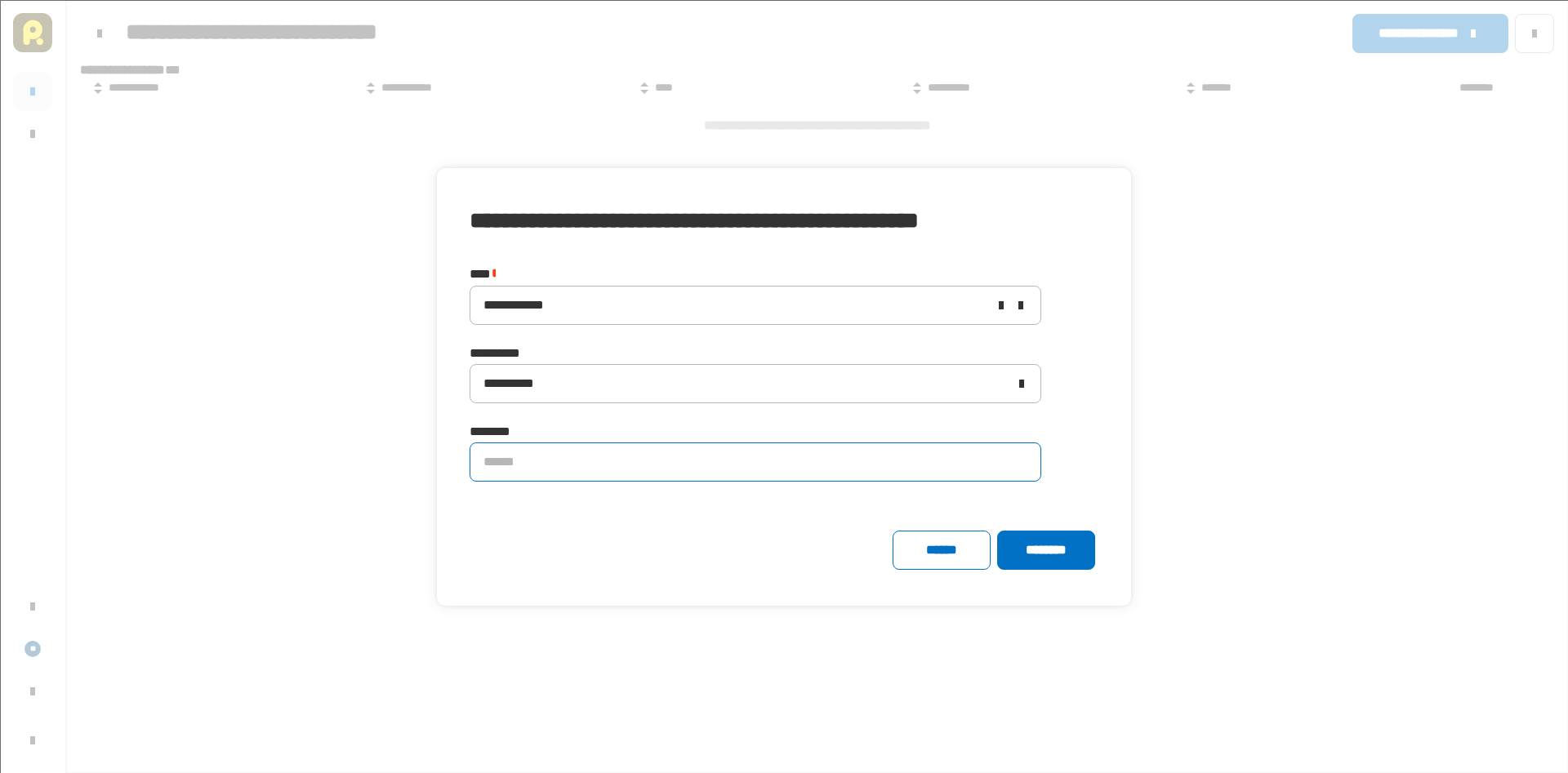 click 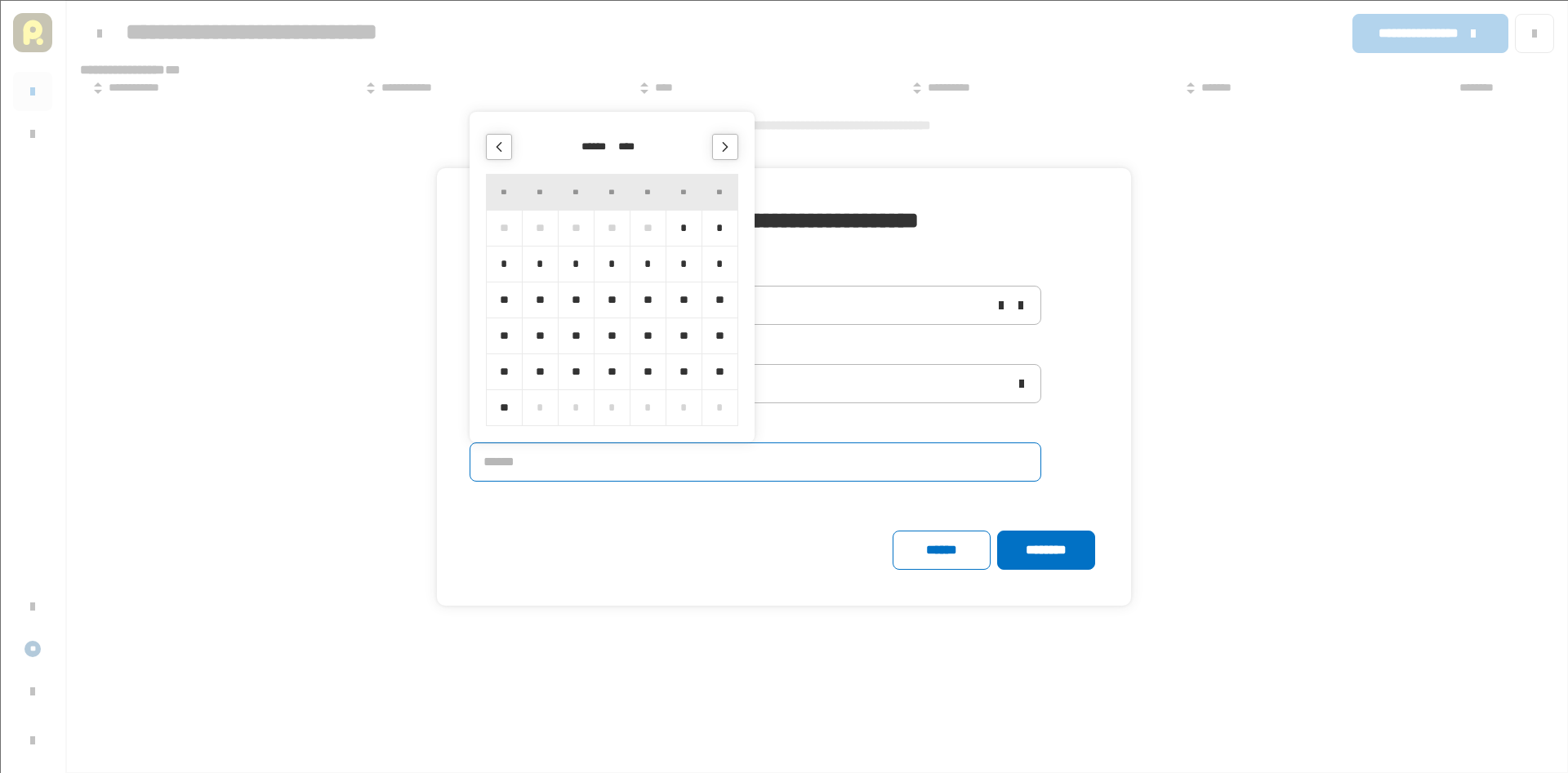 click 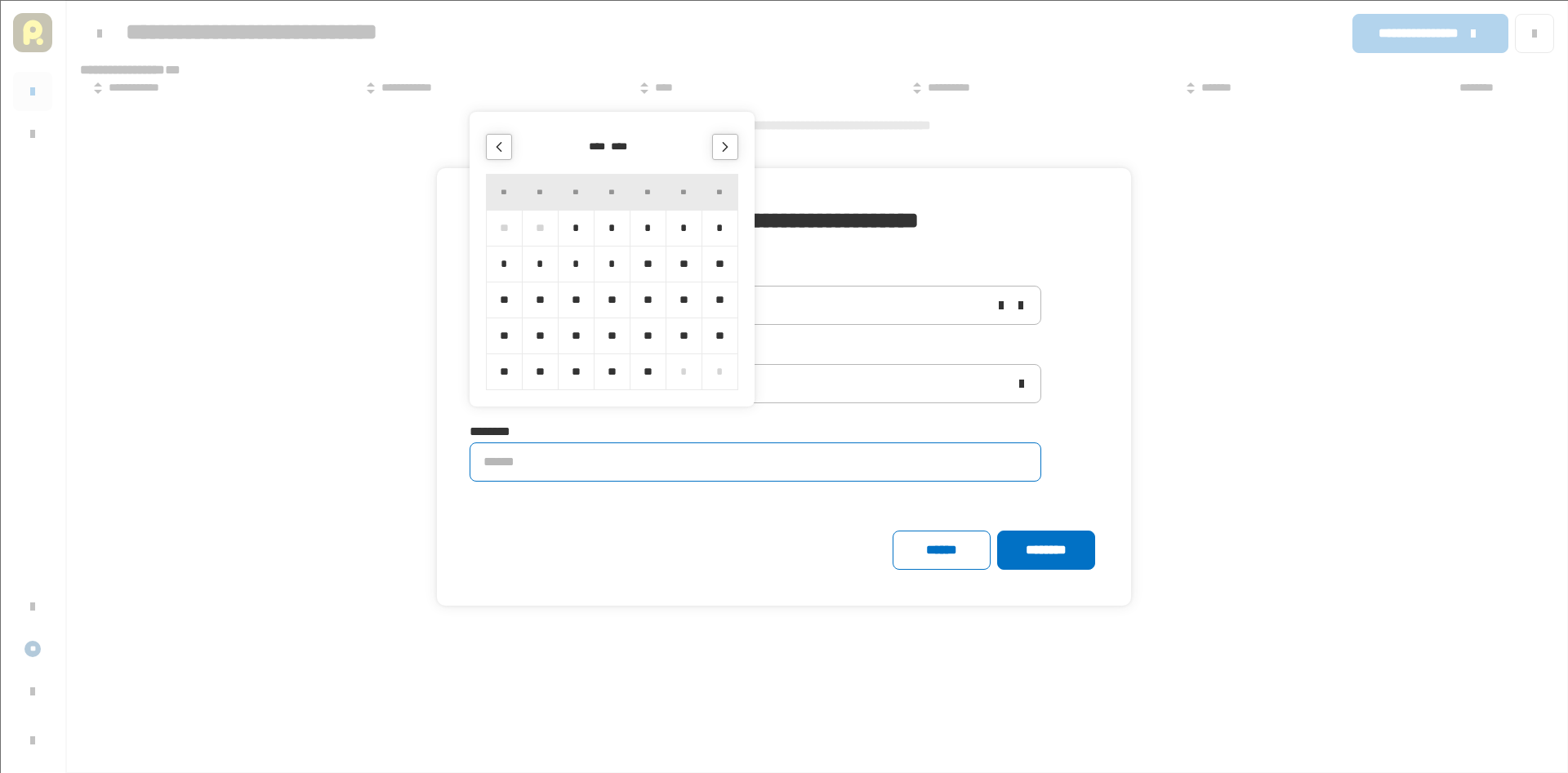 click on "**" at bounding box center (648, 371) 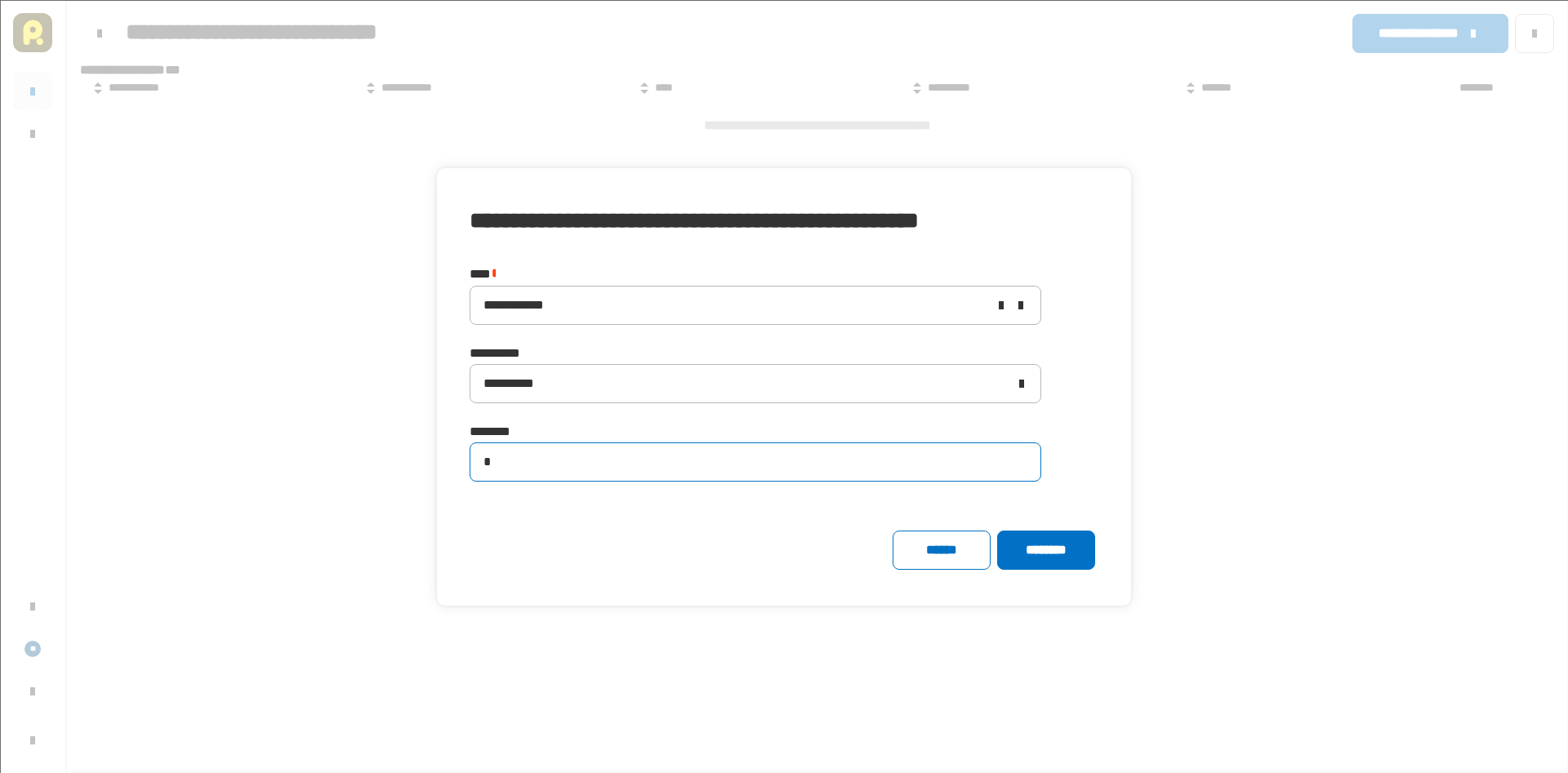 type on "**********" 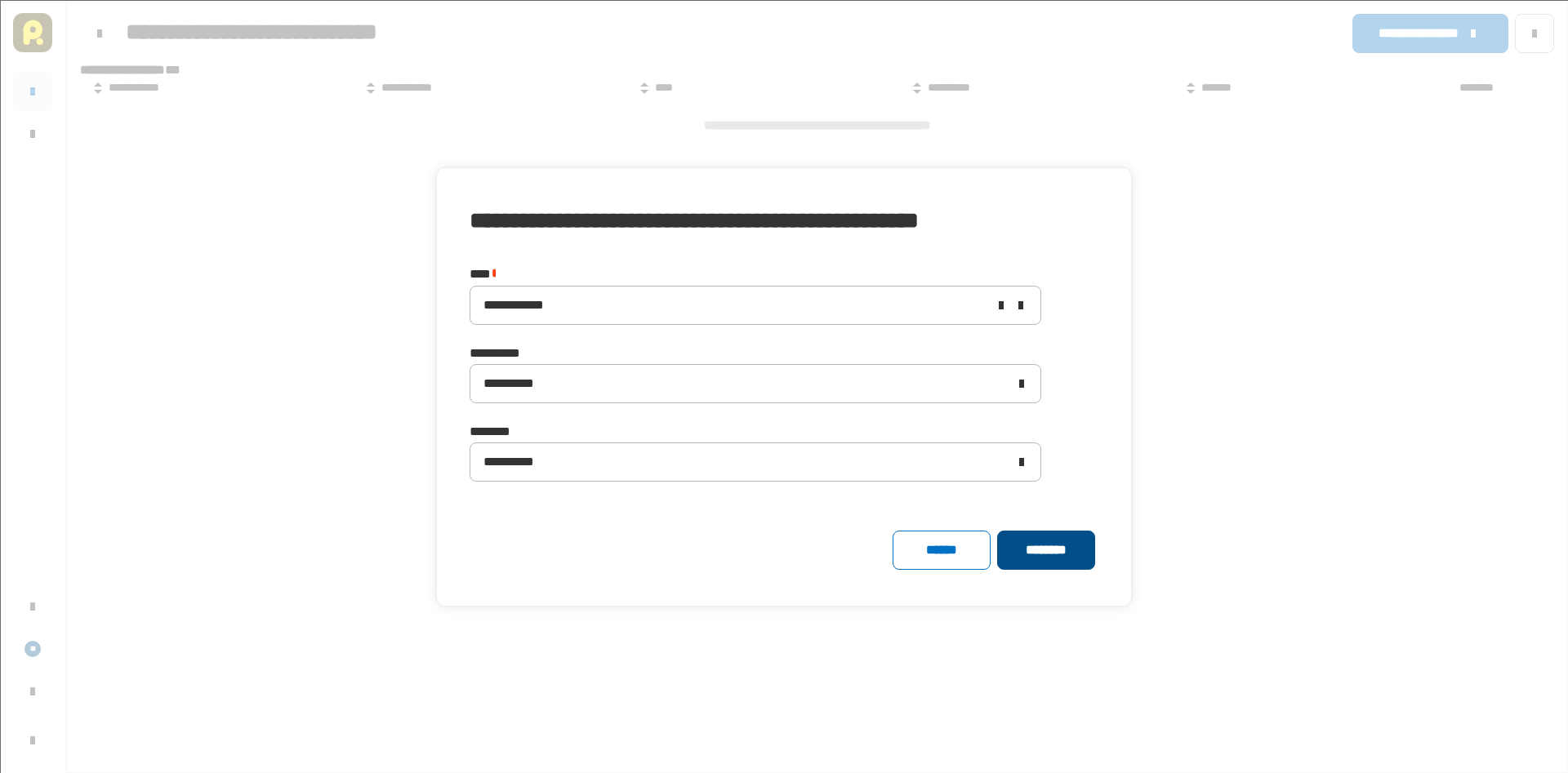 click on "********" 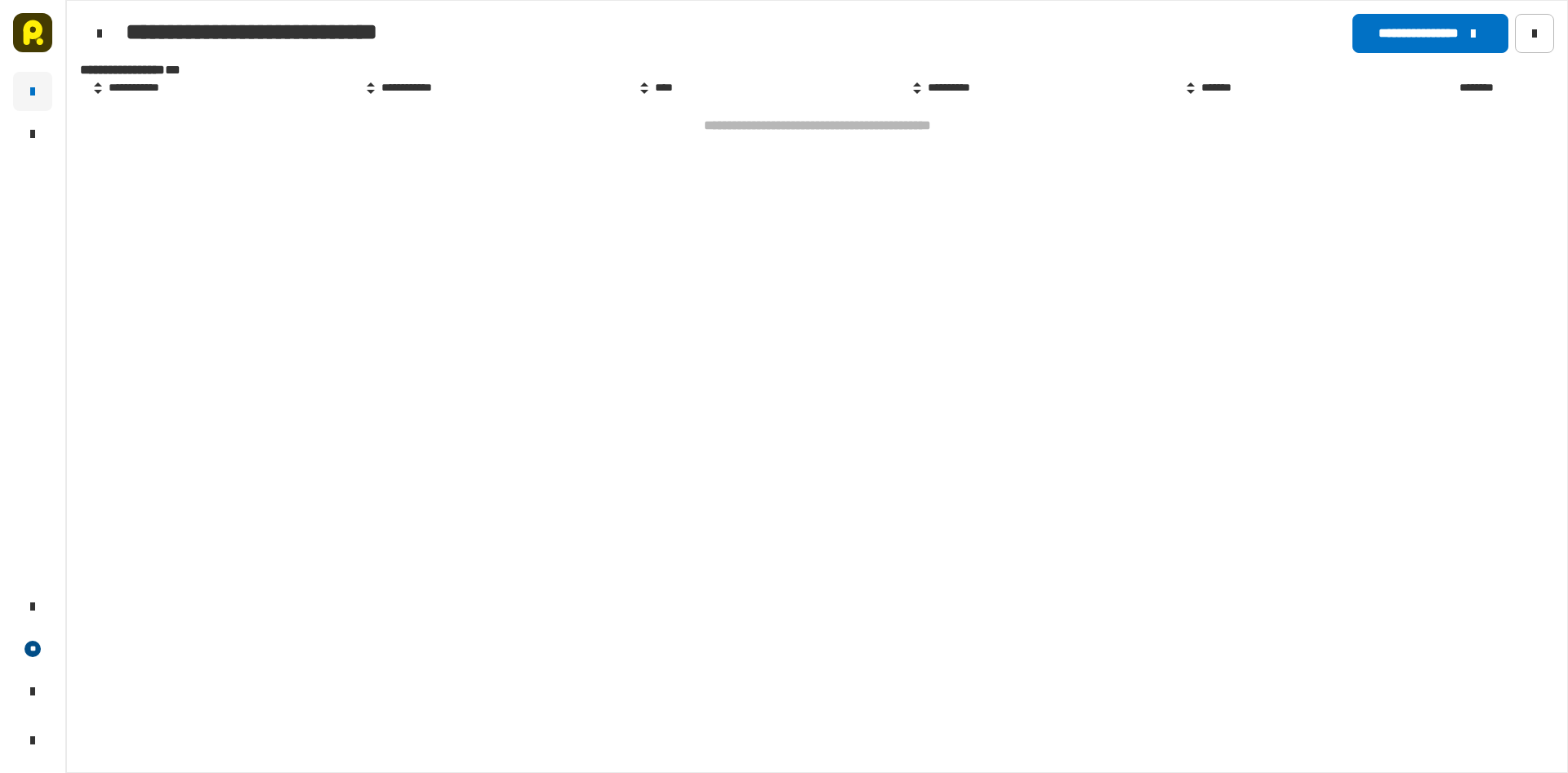 click on "**********" 